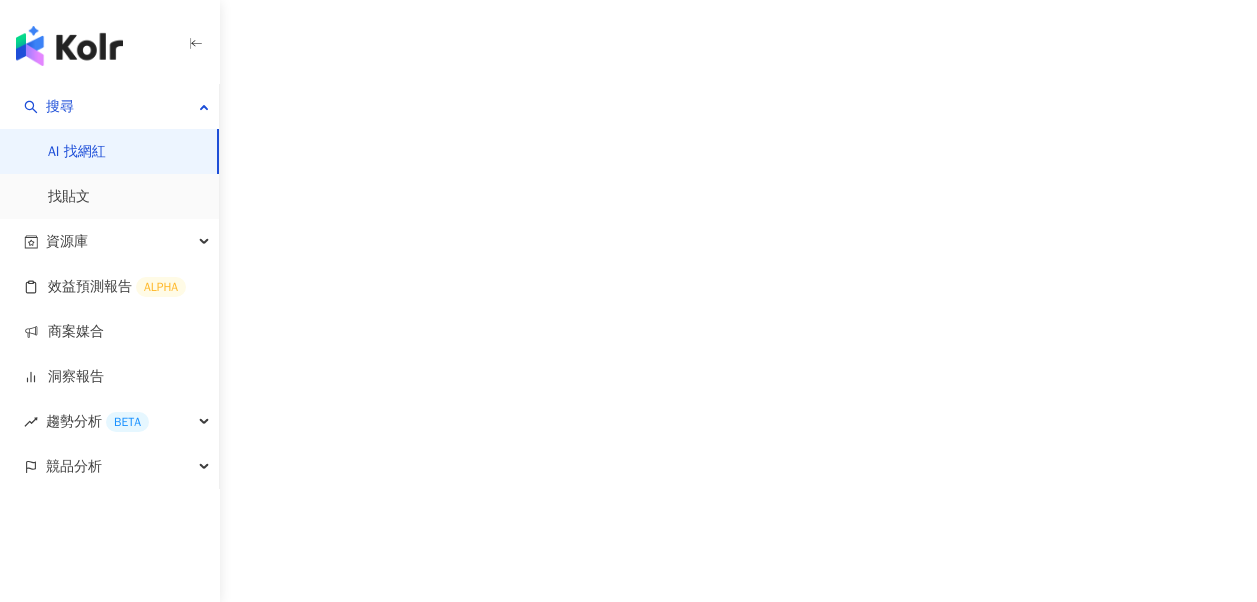 scroll, scrollTop: 0, scrollLeft: 0, axis: both 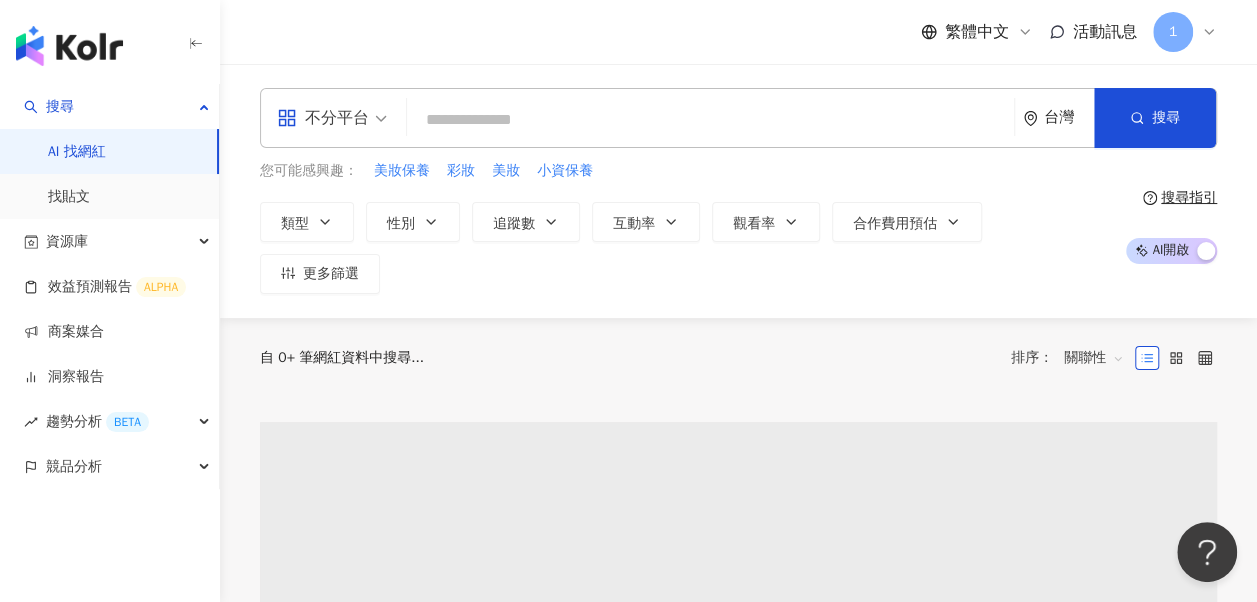 click on "不分平台" at bounding box center (323, 118) 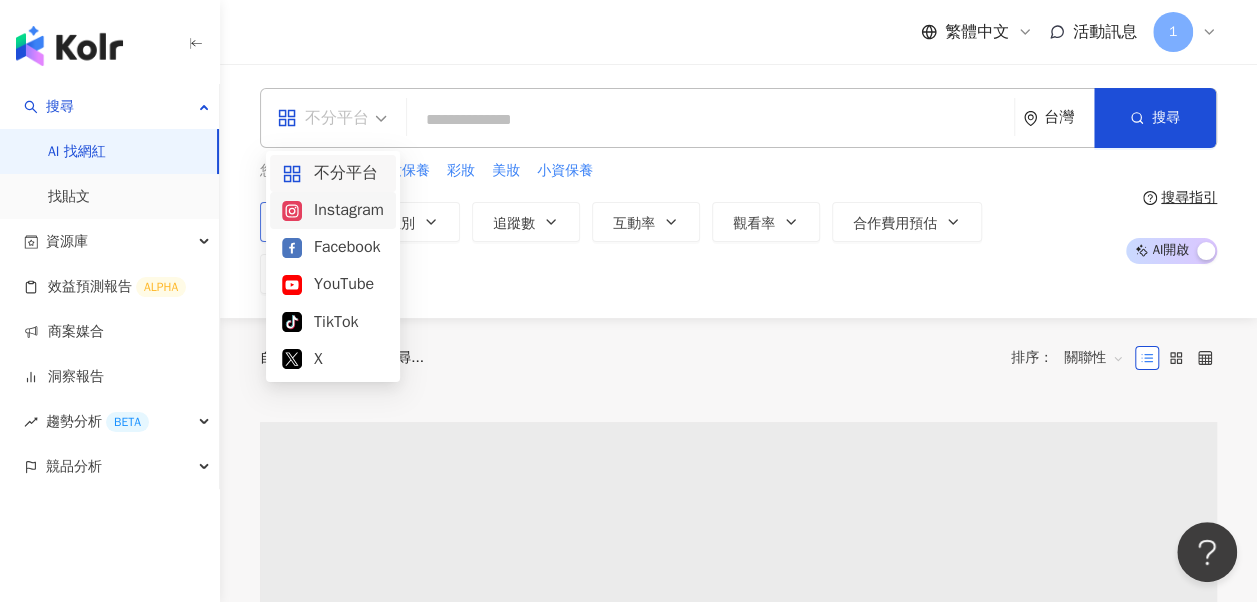 click on "Instagram" at bounding box center (333, 210) 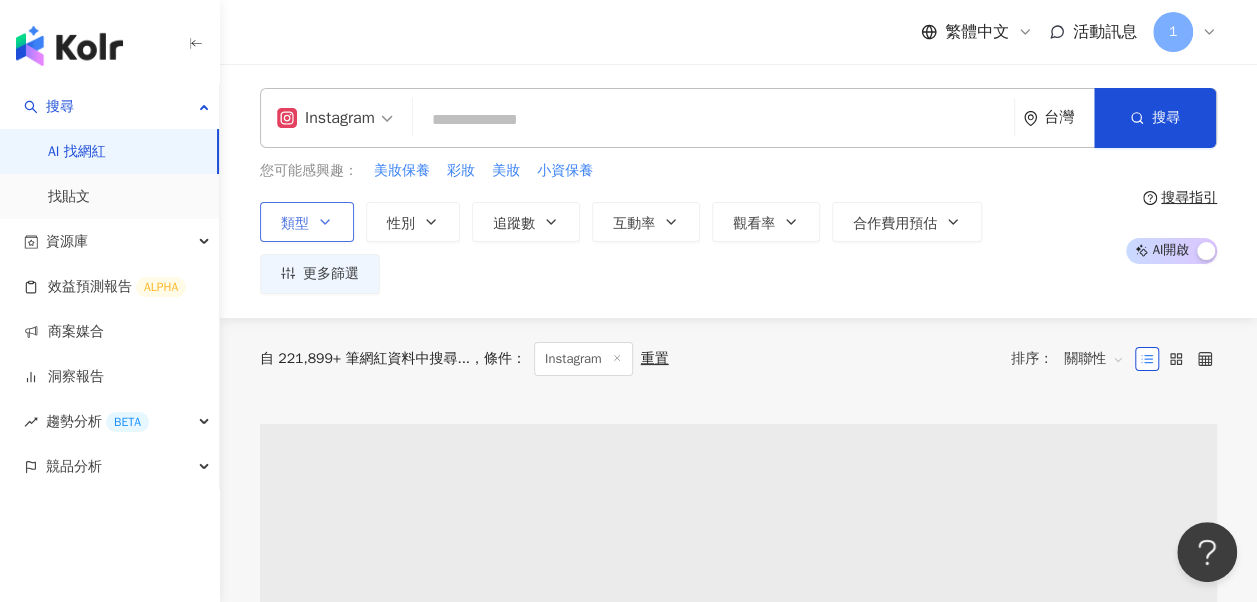 click 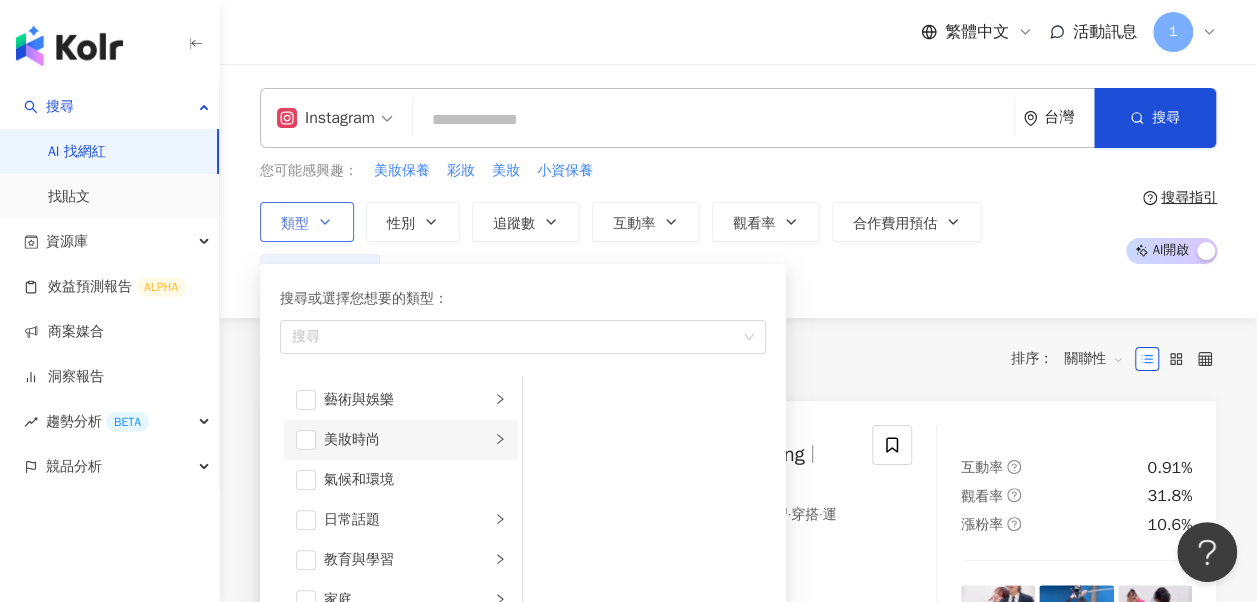 scroll, scrollTop: 200, scrollLeft: 0, axis: vertical 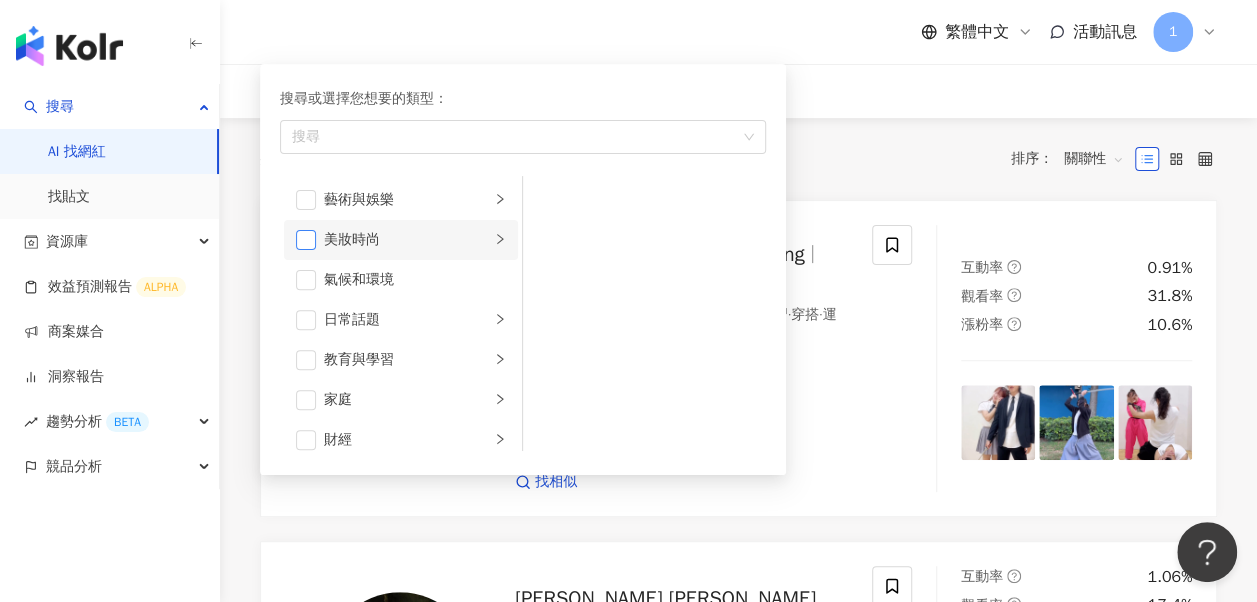 click at bounding box center [306, 240] 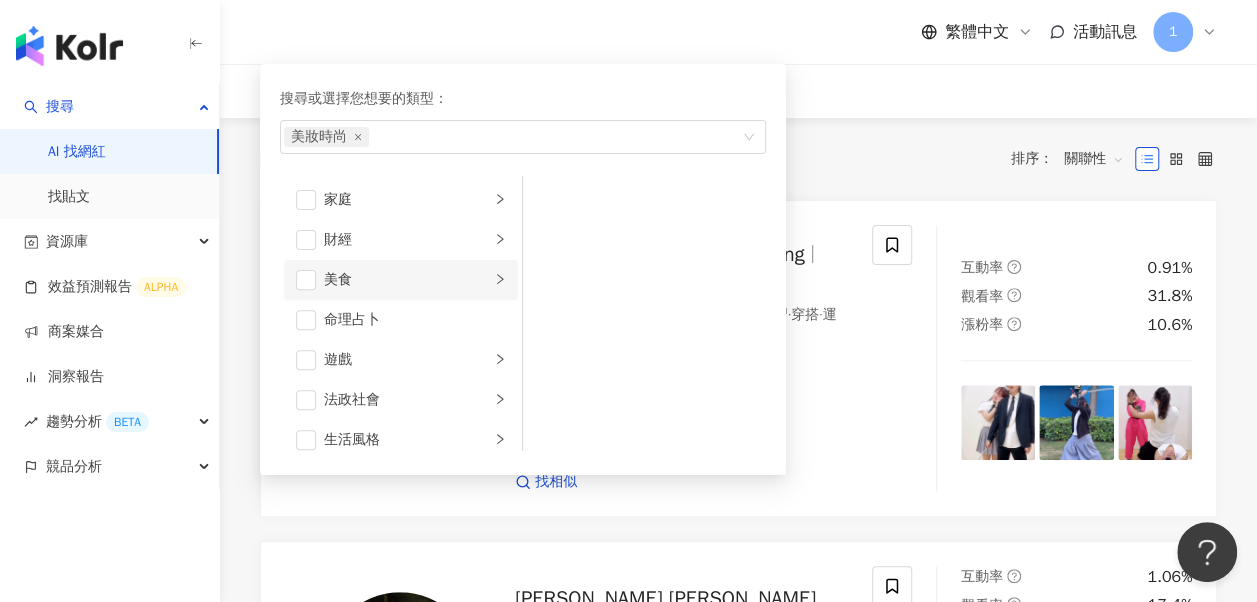 scroll, scrollTop: 100, scrollLeft: 0, axis: vertical 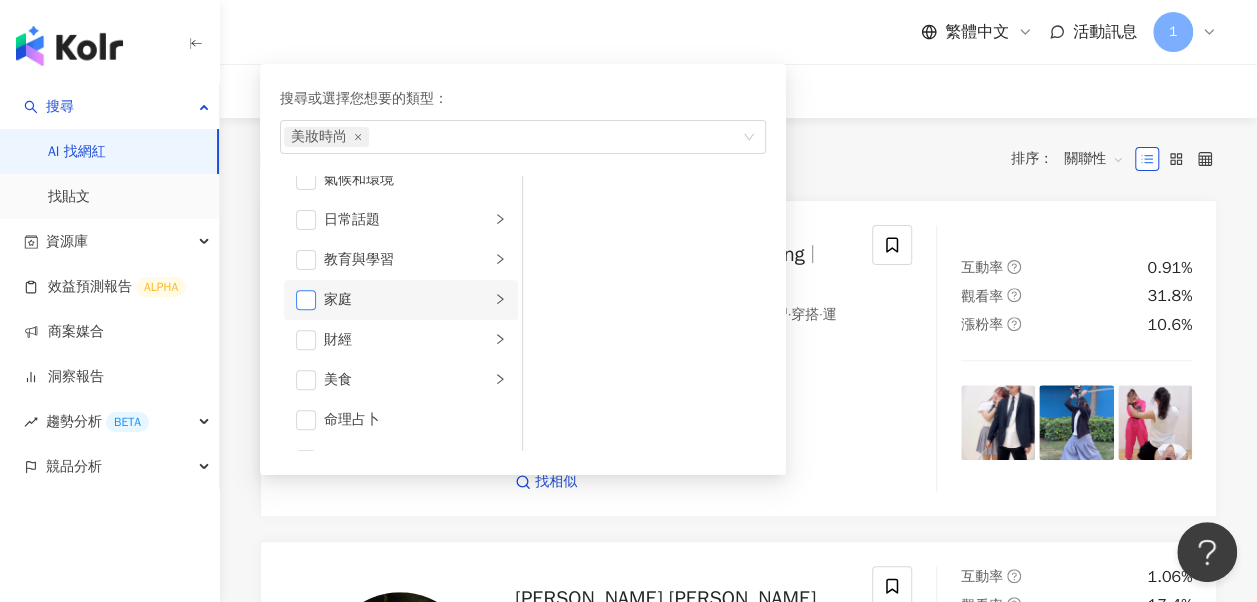click at bounding box center [306, 300] 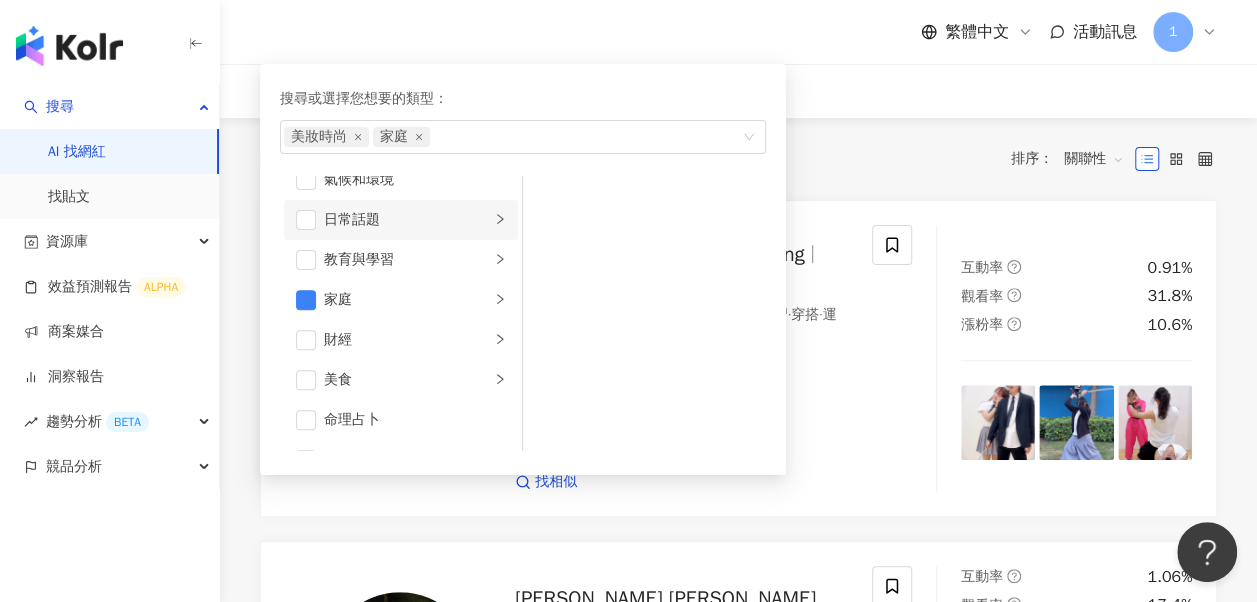 click on "日常話題" at bounding box center [401, 220] 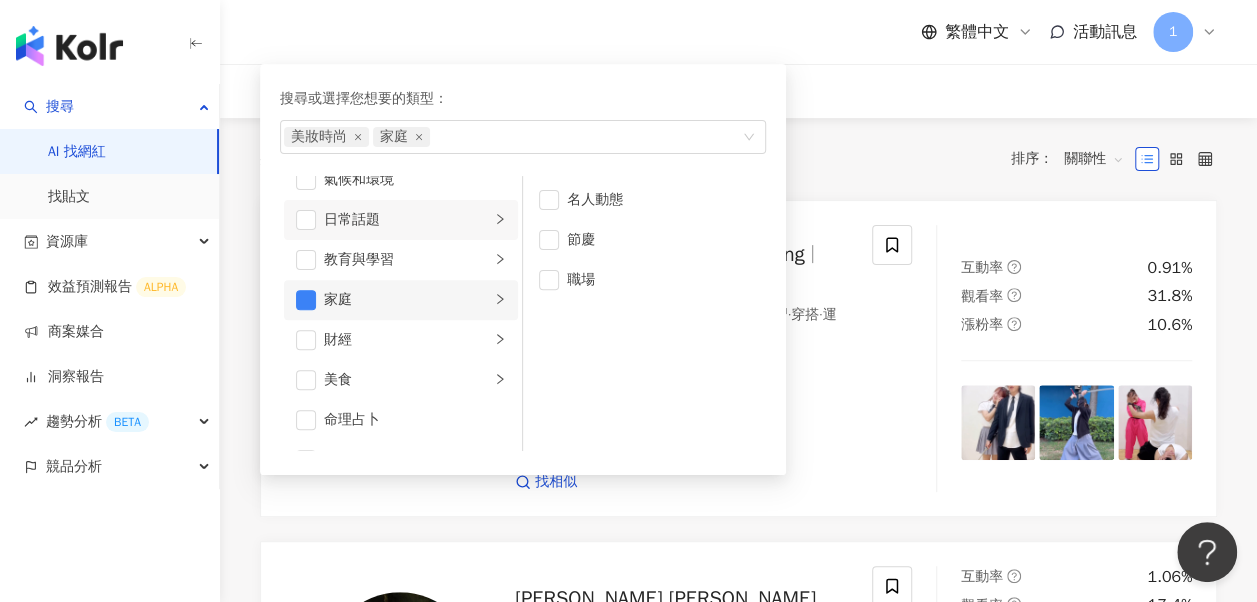 scroll, scrollTop: 0, scrollLeft: 0, axis: both 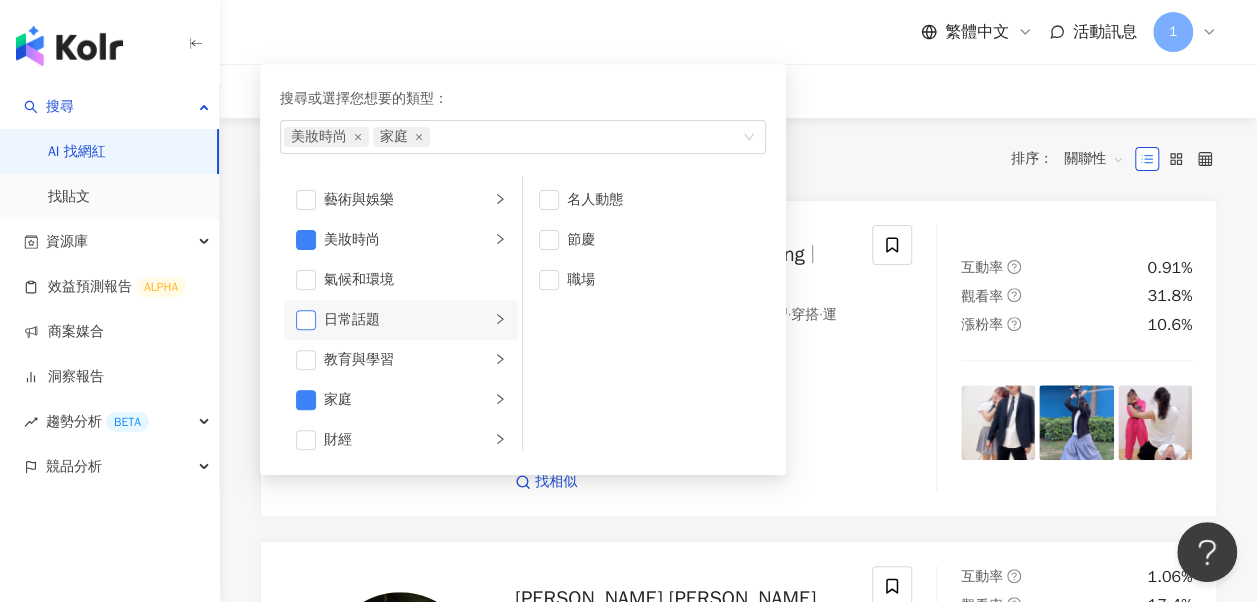 click at bounding box center (306, 320) 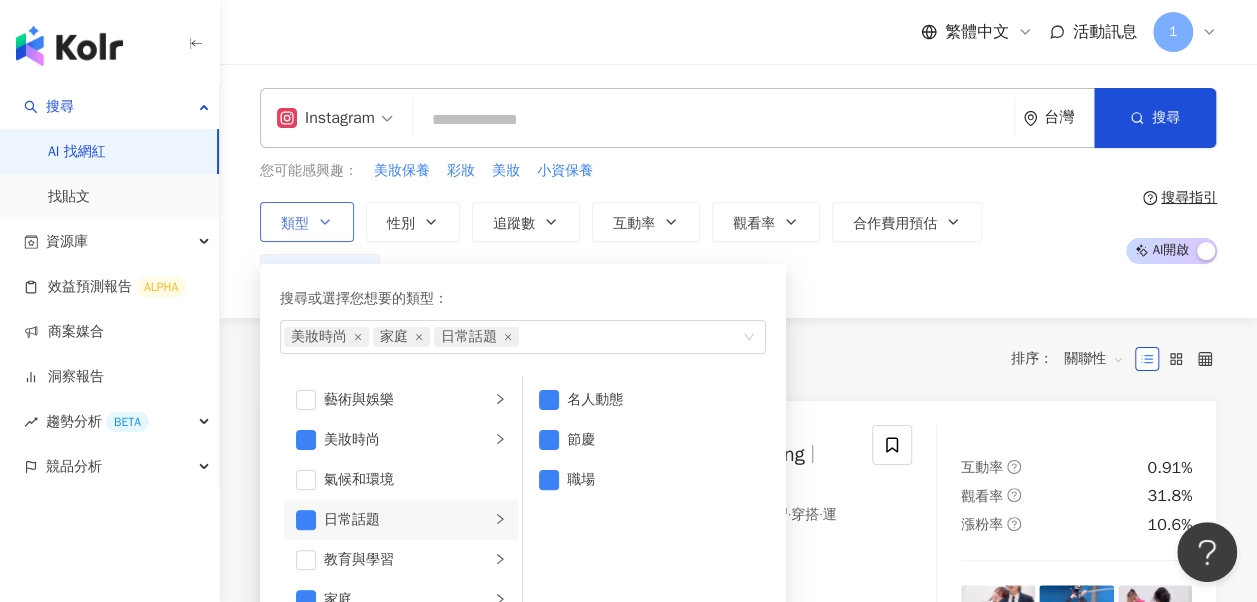 scroll, scrollTop: 200, scrollLeft: 0, axis: vertical 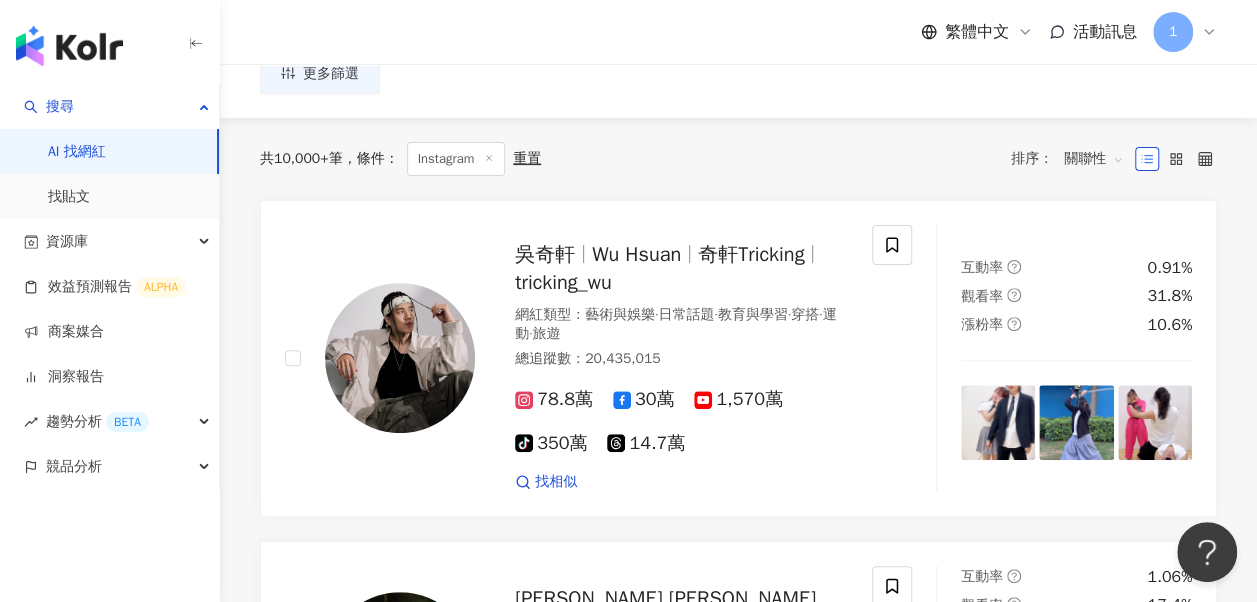 click on "共  10,000+  筆 條件 ： Instagram 重置 排序： 關聯性" at bounding box center (738, 159) 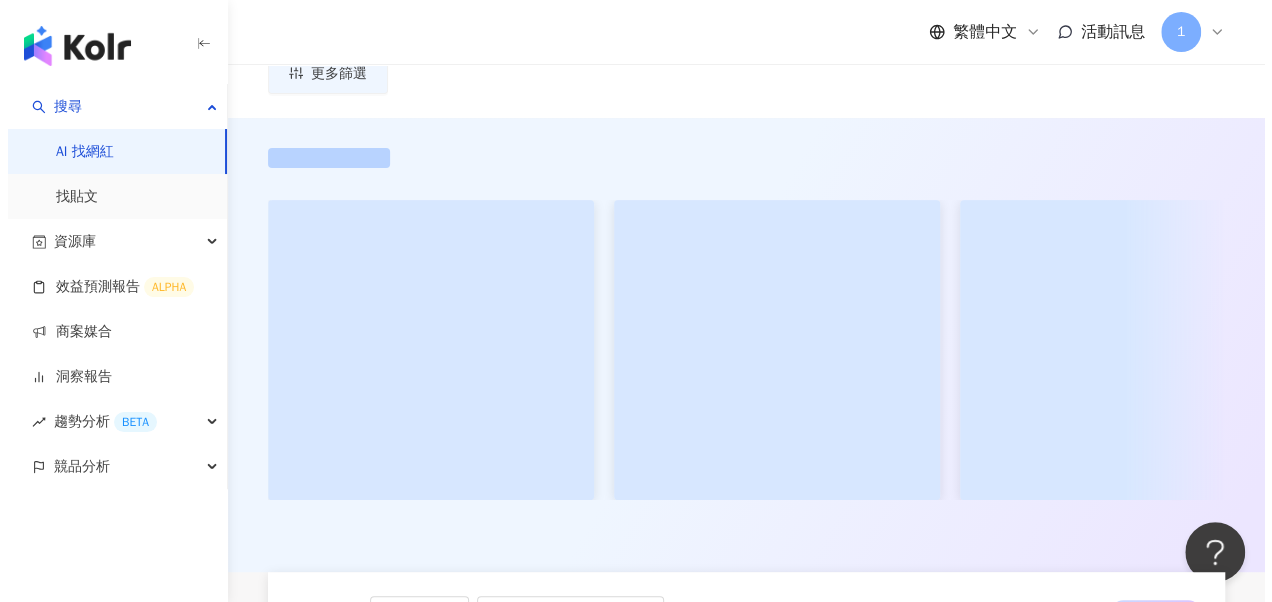 scroll, scrollTop: 0, scrollLeft: 0, axis: both 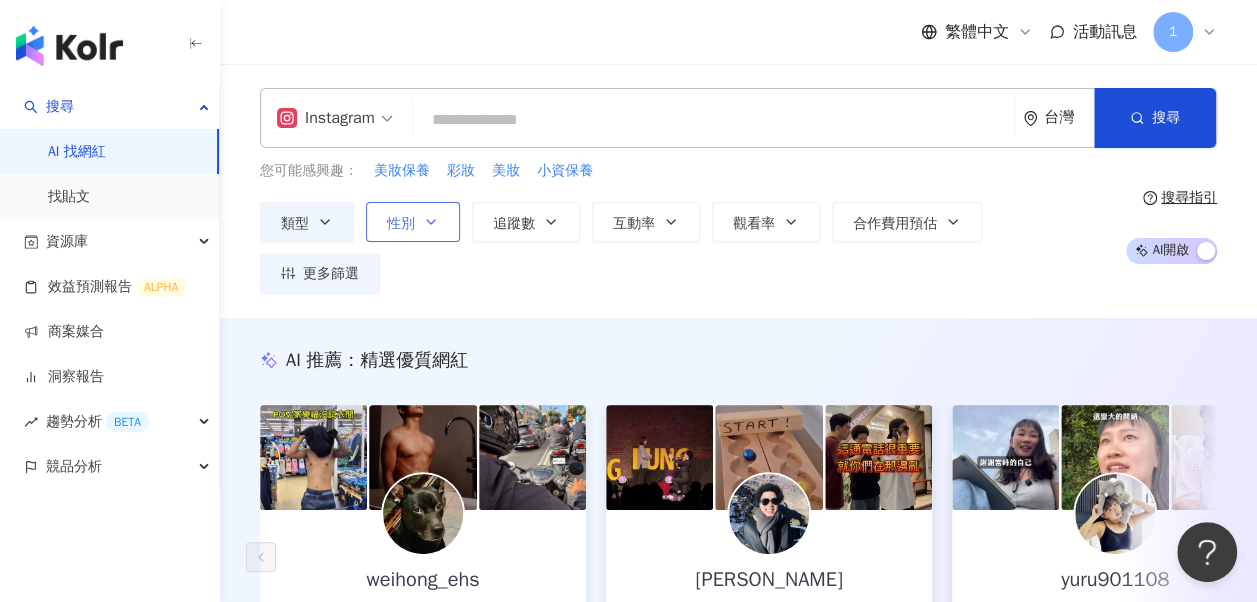 click on "性別" at bounding box center (401, 224) 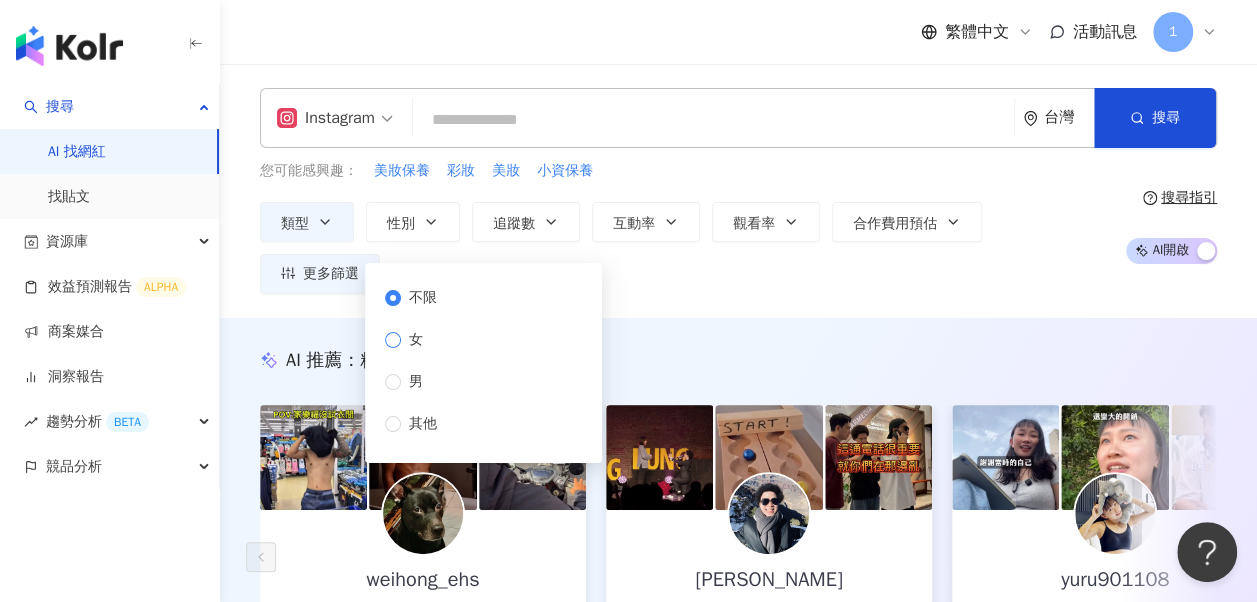 click on "女" at bounding box center (416, 340) 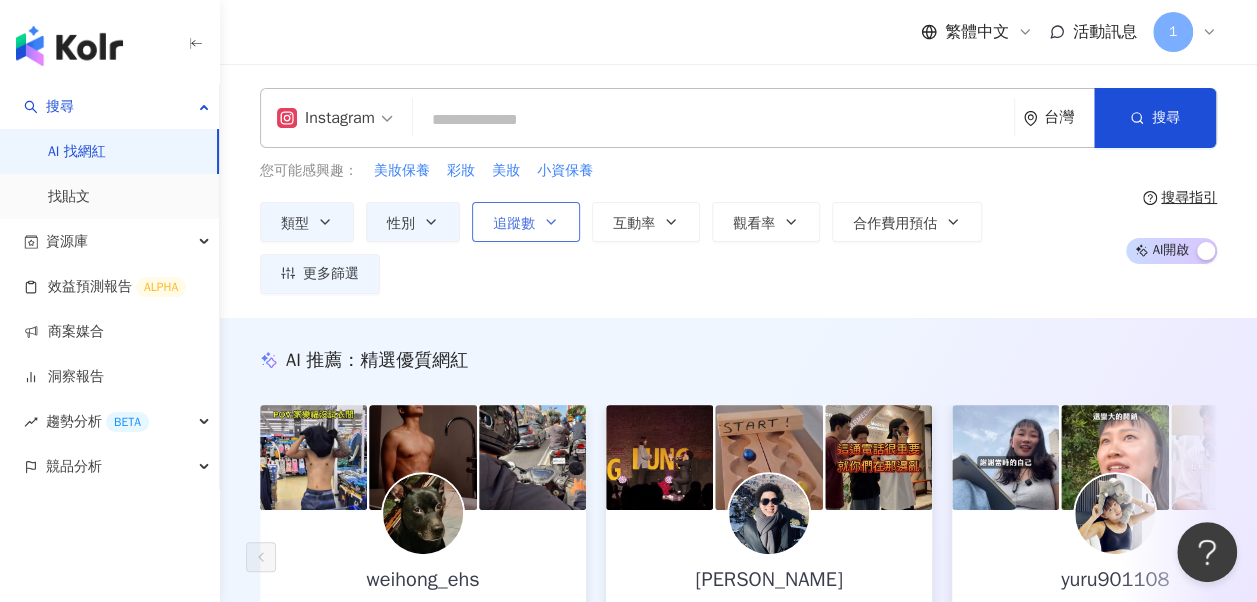 click on "追蹤數" at bounding box center [526, 222] 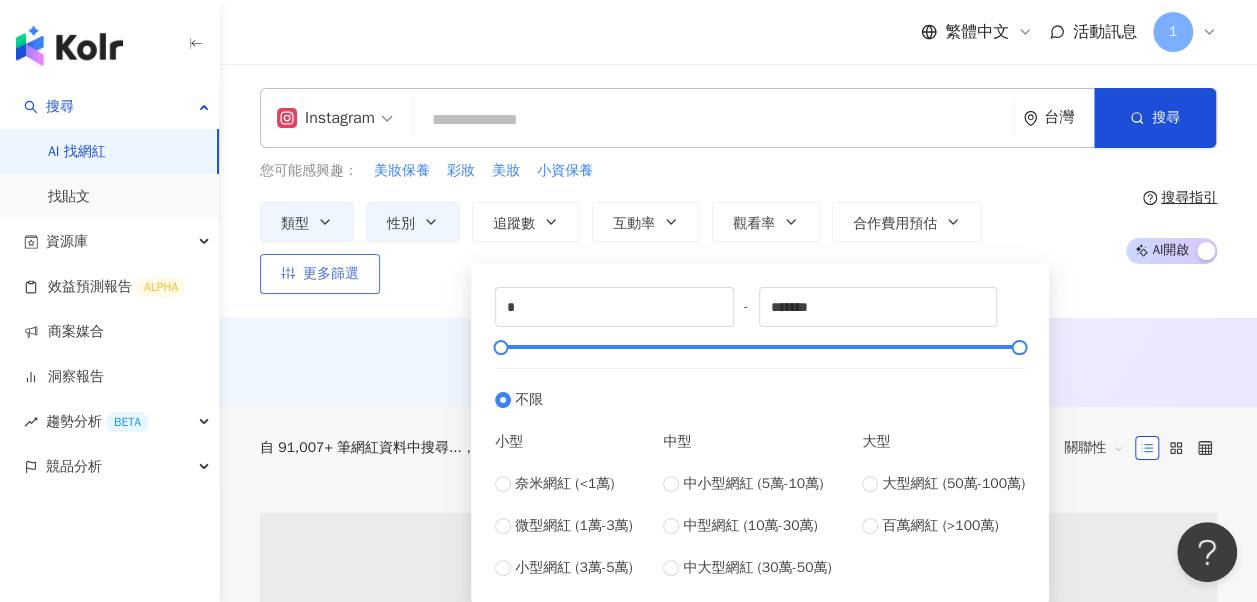 click on "更多篩選" at bounding box center [320, 274] 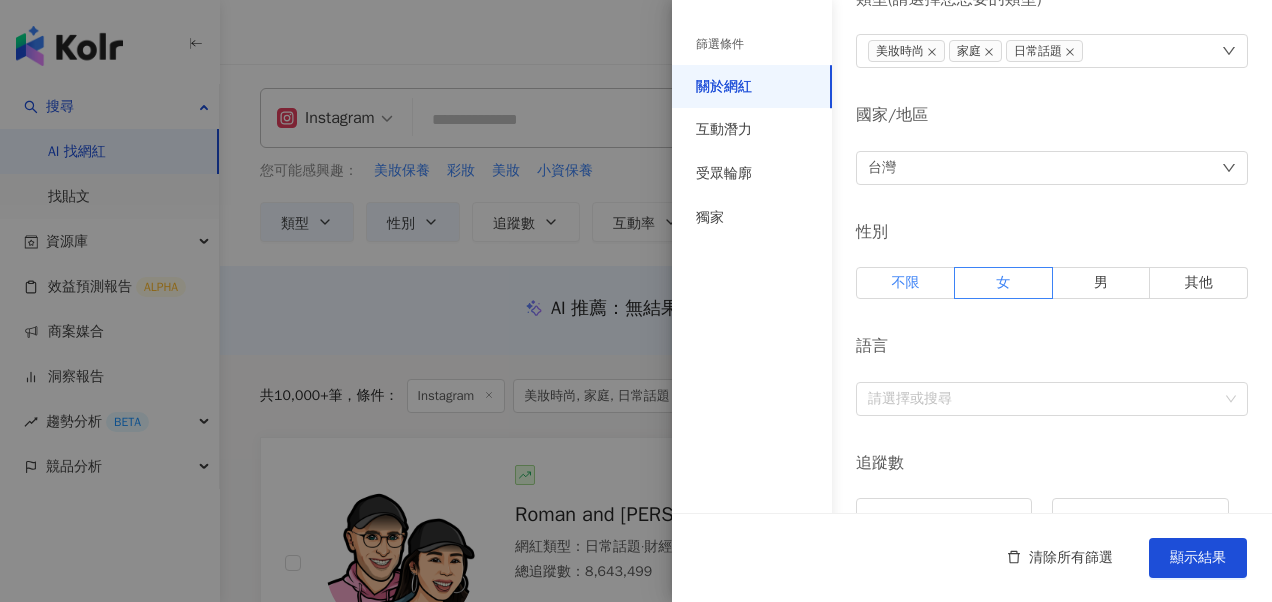 scroll, scrollTop: 300, scrollLeft: 0, axis: vertical 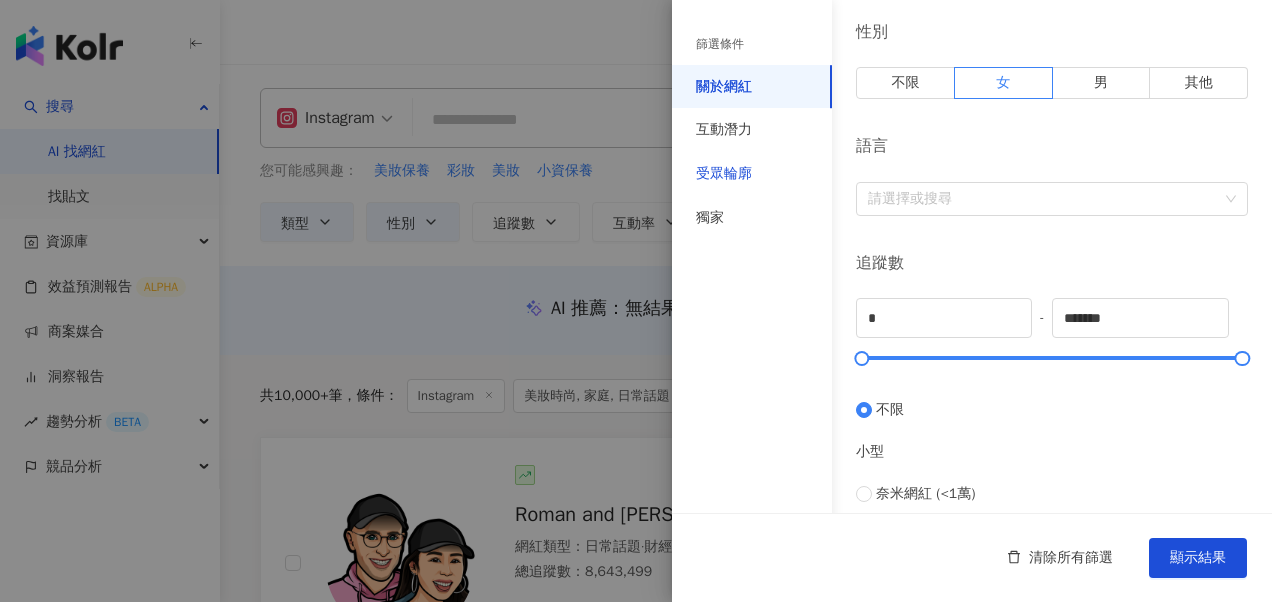 click on "受眾輪廓" at bounding box center [724, 174] 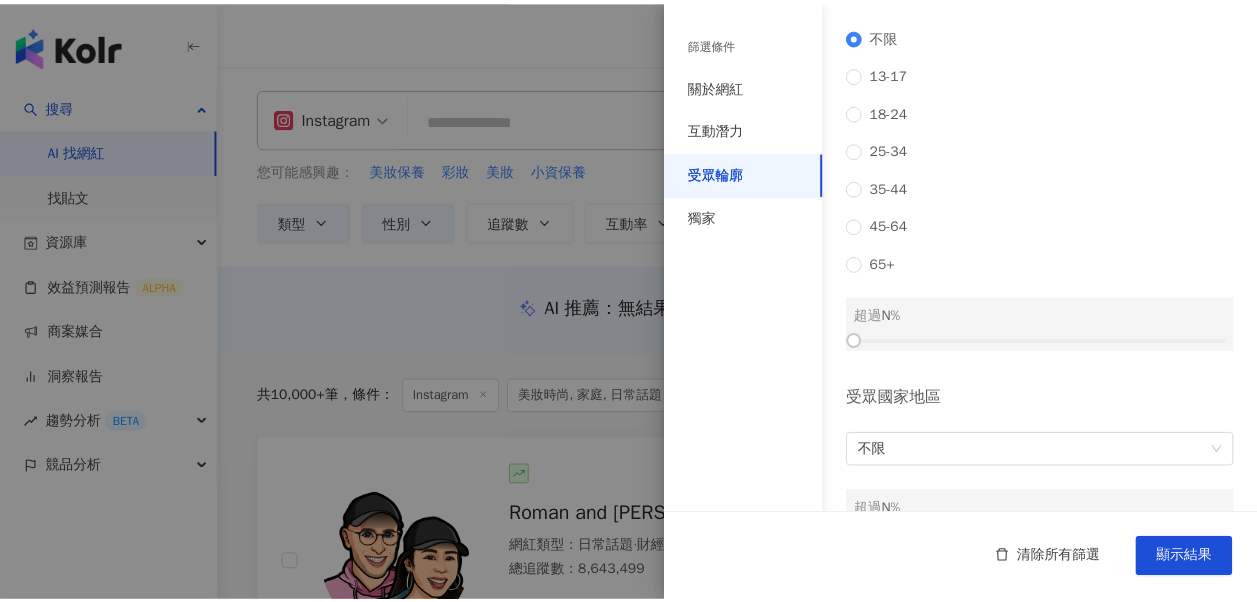 scroll, scrollTop: 0, scrollLeft: 0, axis: both 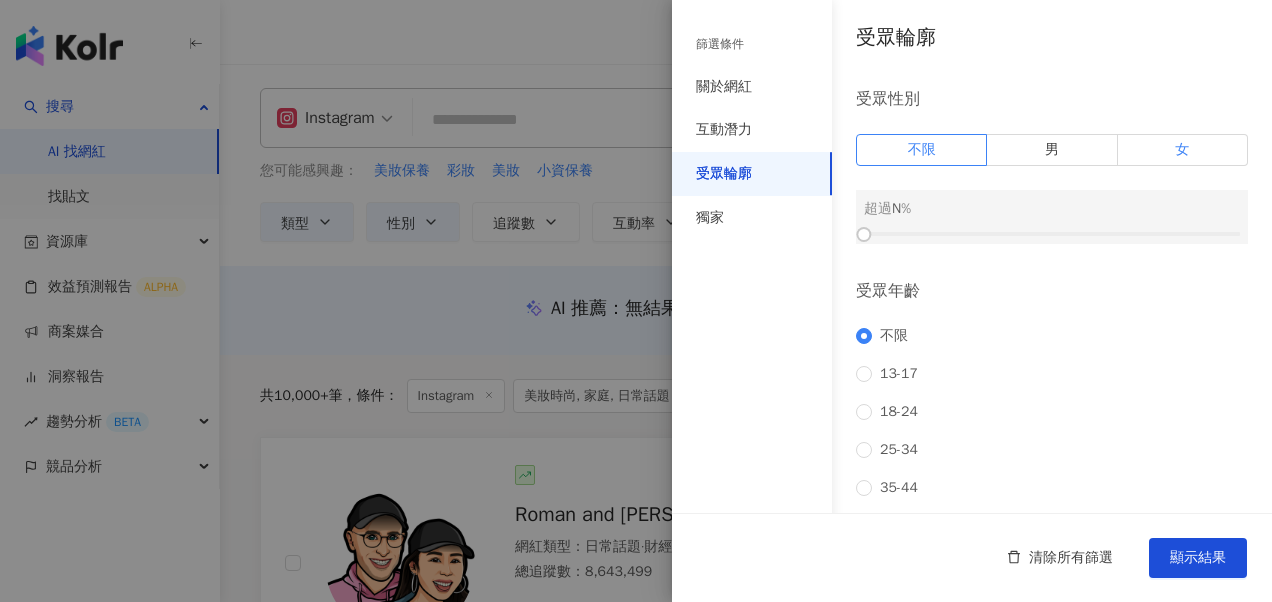 click on "女" at bounding box center [1183, 150] 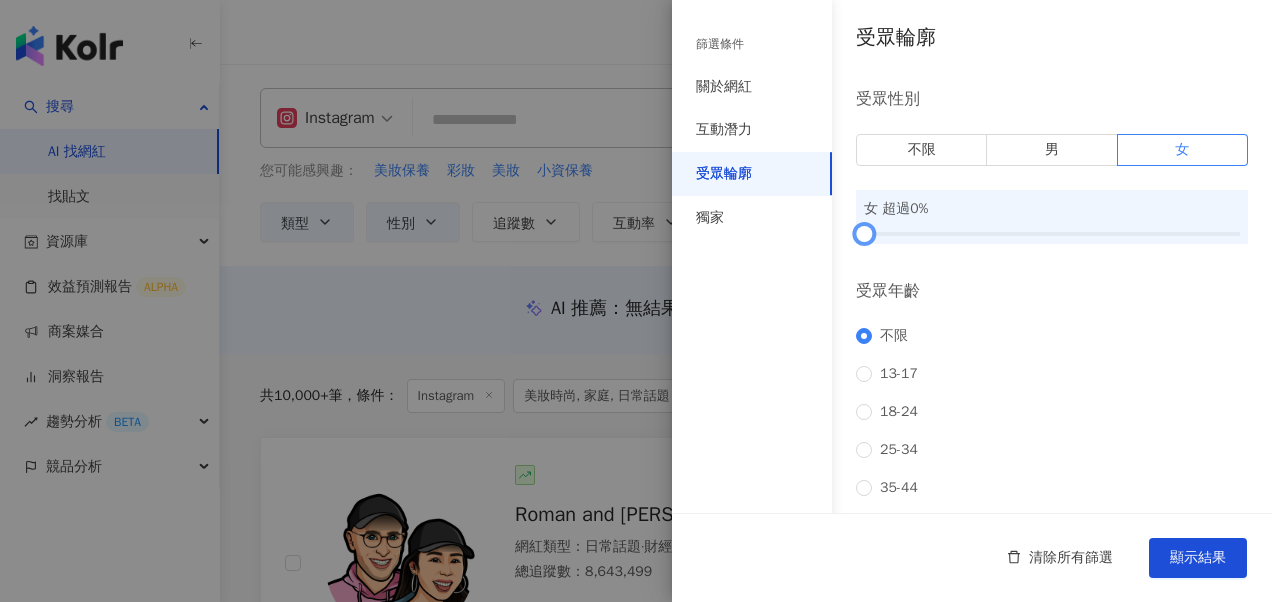 click at bounding box center (1052, 234) 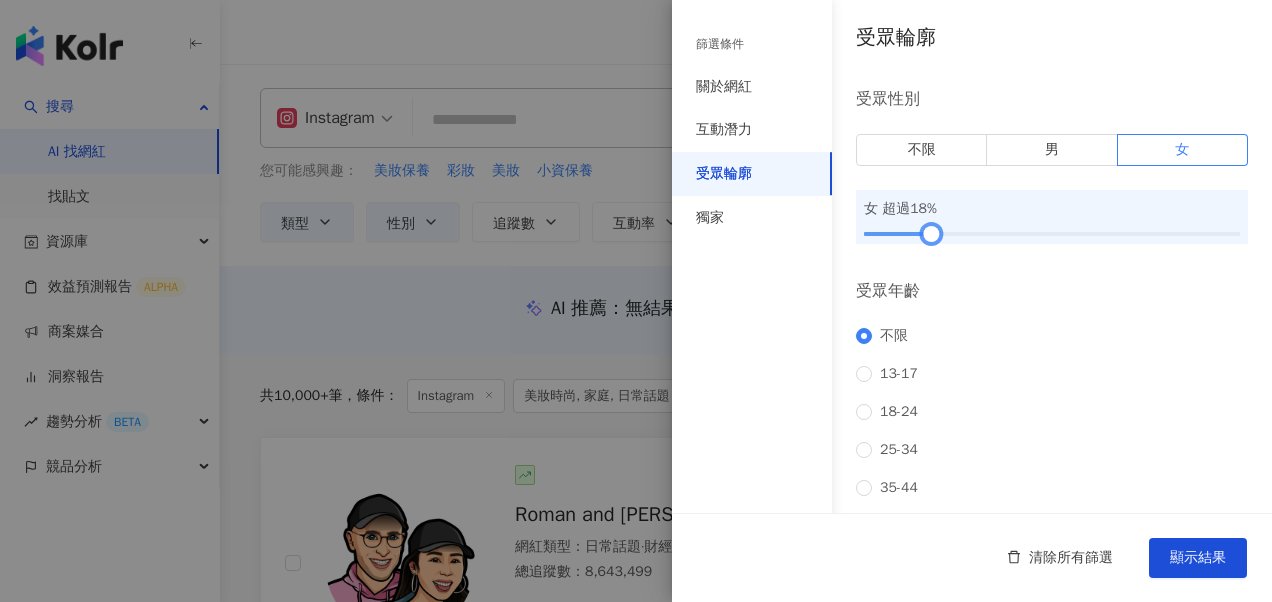 click at bounding box center [931, 234] 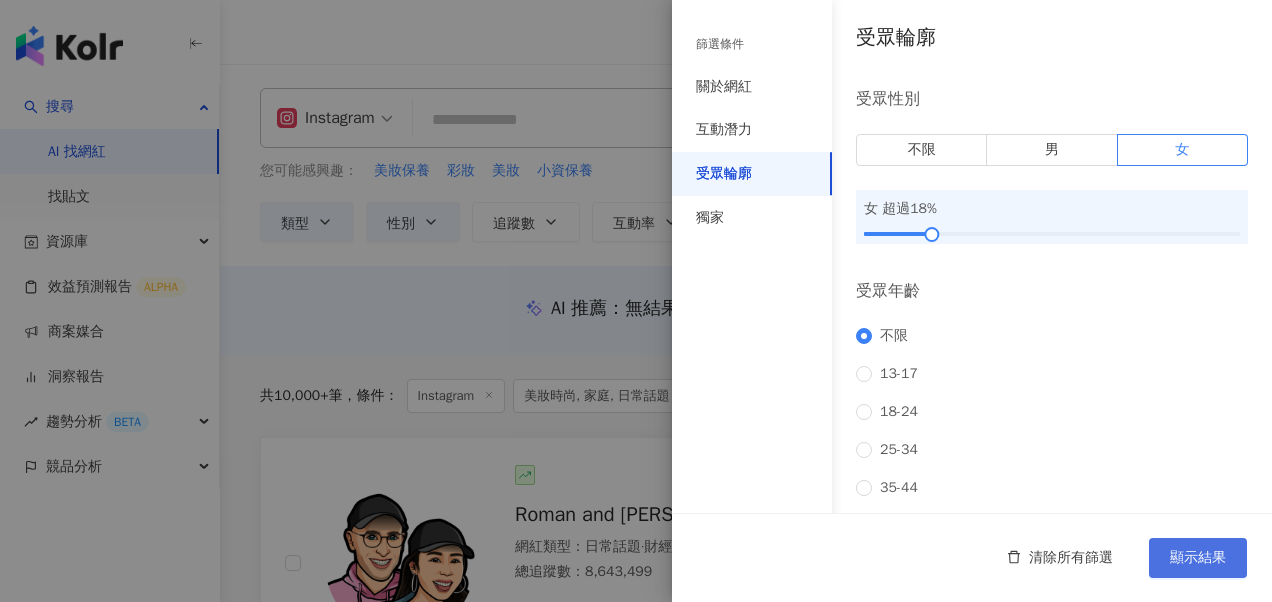 click on "顯示結果" at bounding box center (1198, 558) 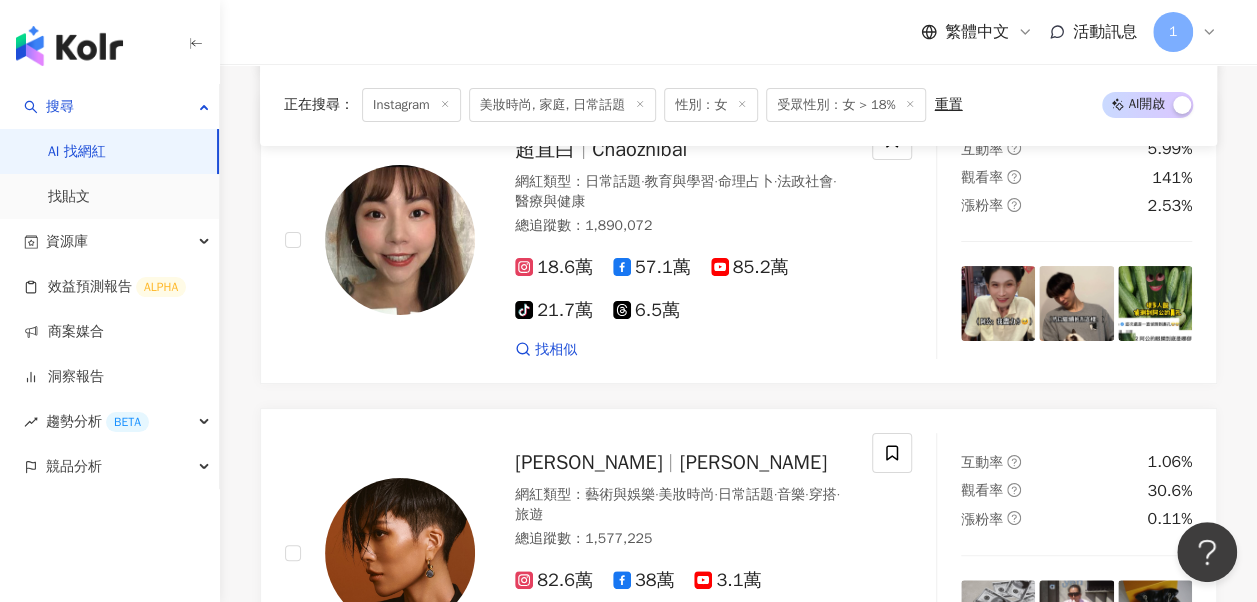 scroll, scrollTop: 3900, scrollLeft: 0, axis: vertical 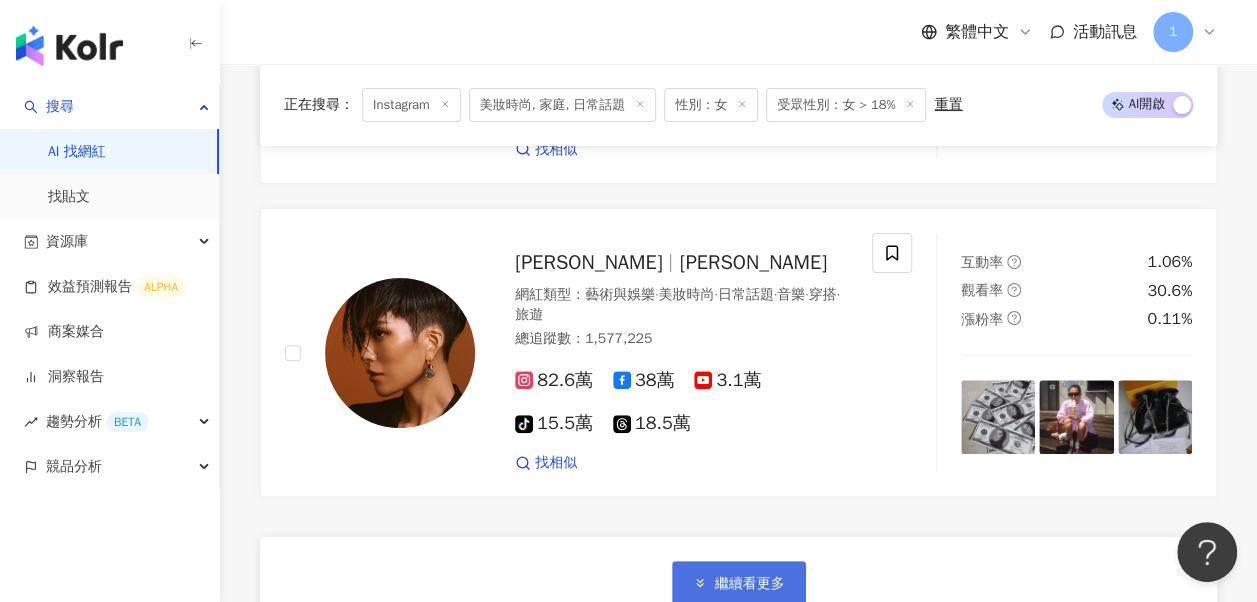 click on "繼續看更多" at bounding box center [739, 583] 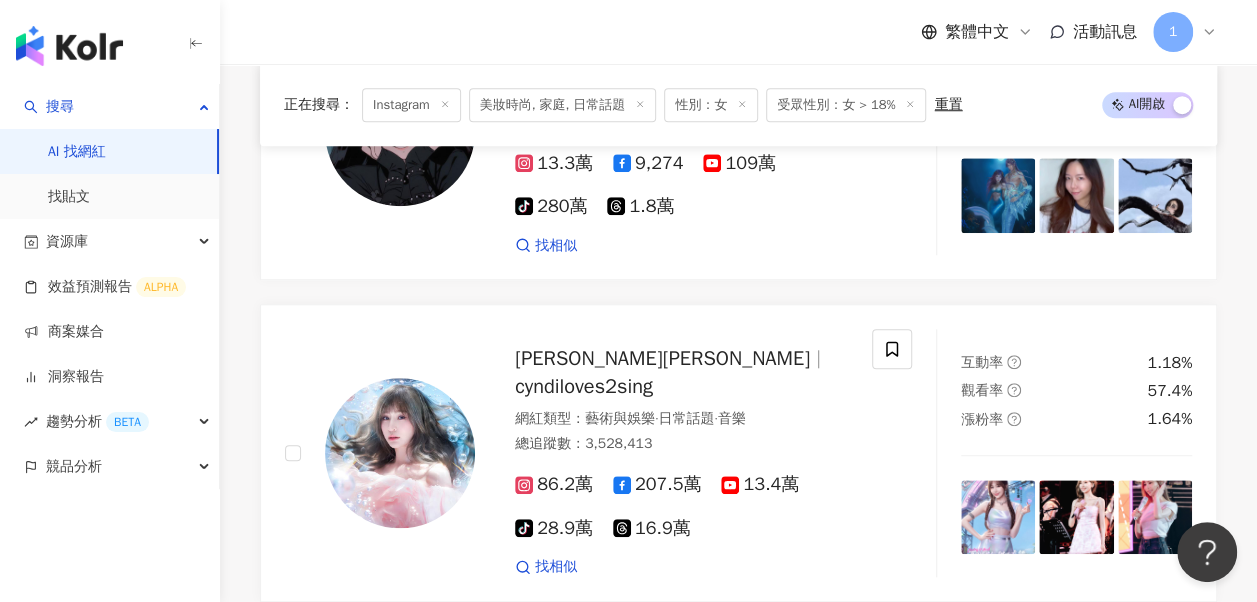 scroll, scrollTop: 0, scrollLeft: 0, axis: both 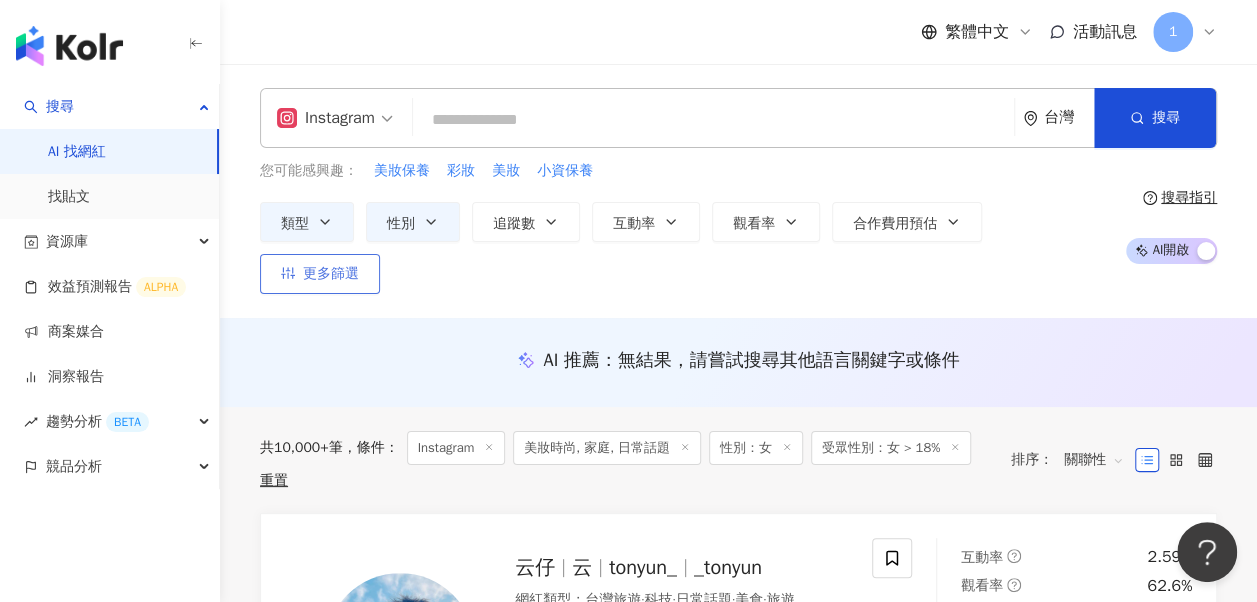 click on "更多篩選" at bounding box center [331, 274] 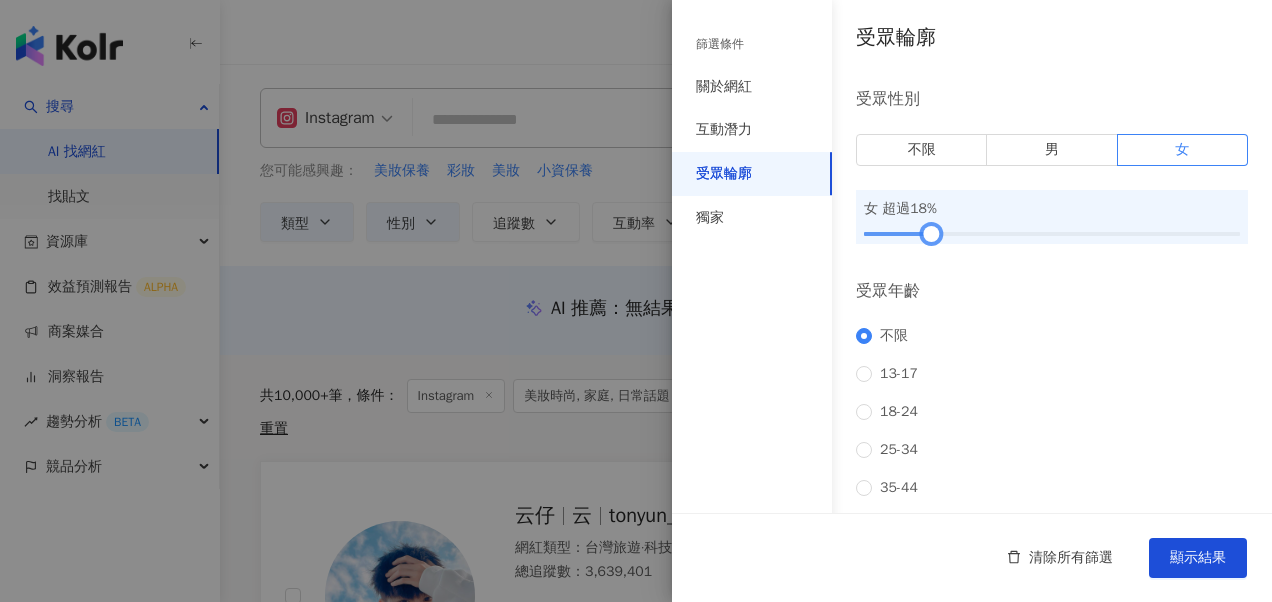 click at bounding box center (1052, 234) 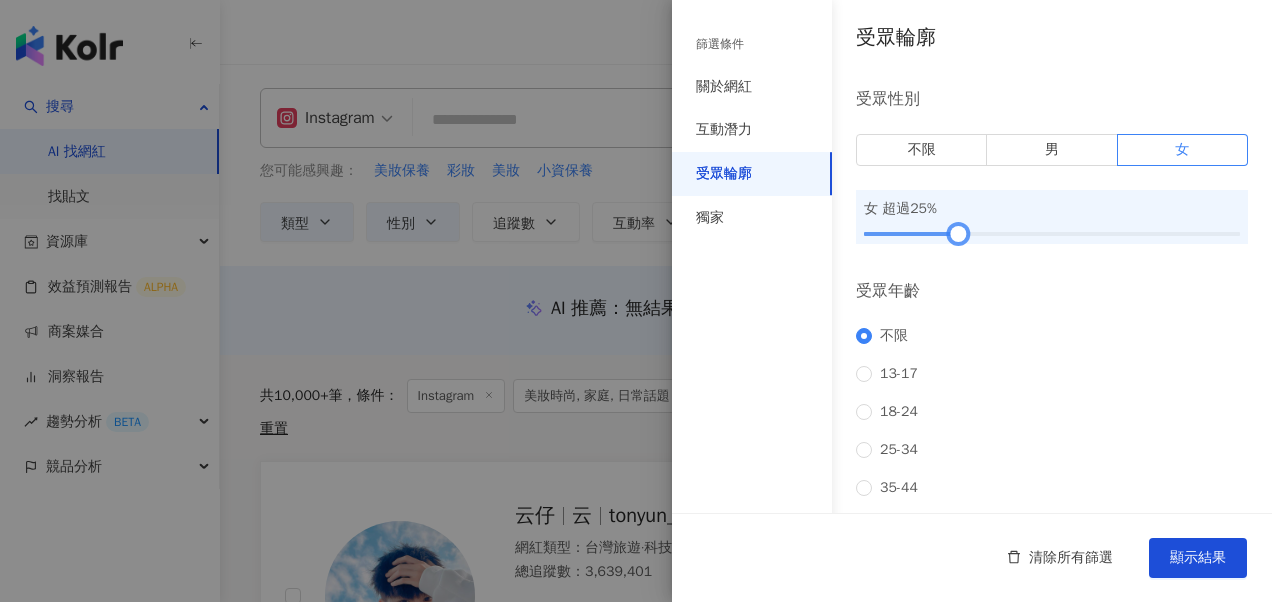 click at bounding box center [1052, 234] 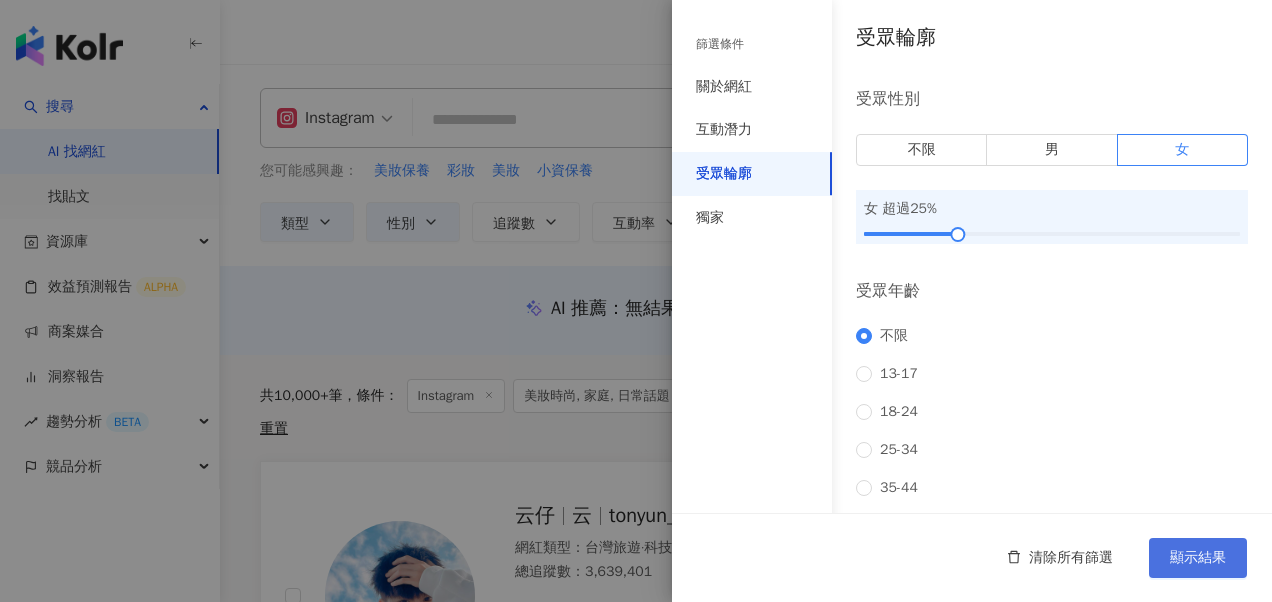click on "顯示結果" at bounding box center [1198, 558] 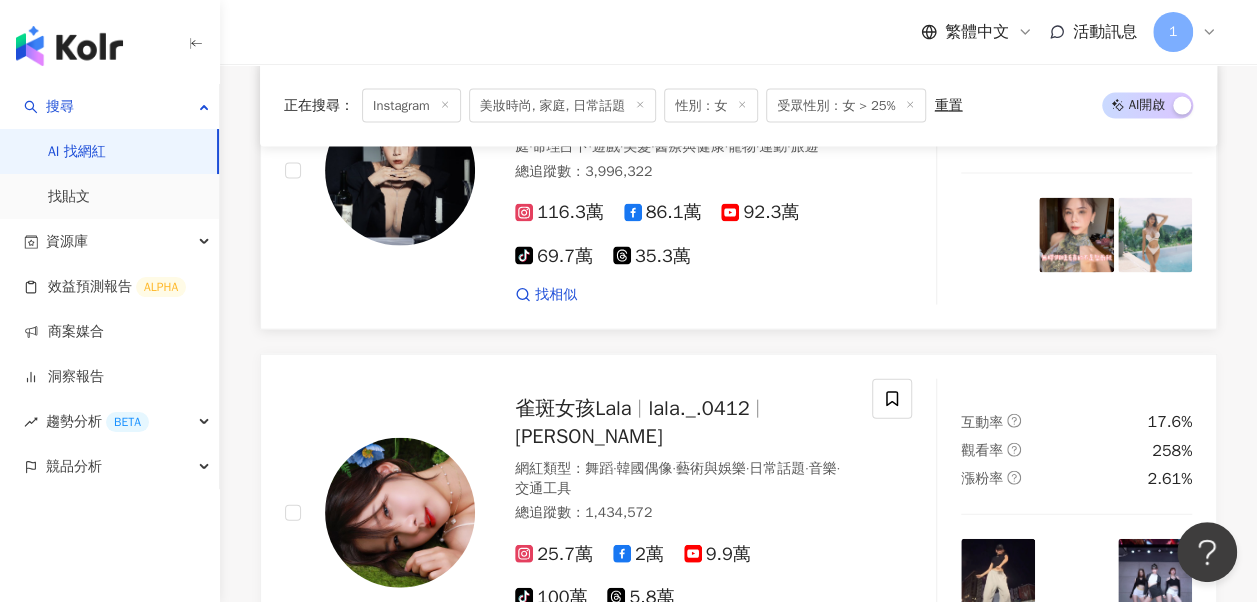 scroll, scrollTop: 2376, scrollLeft: 0, axis: vertical 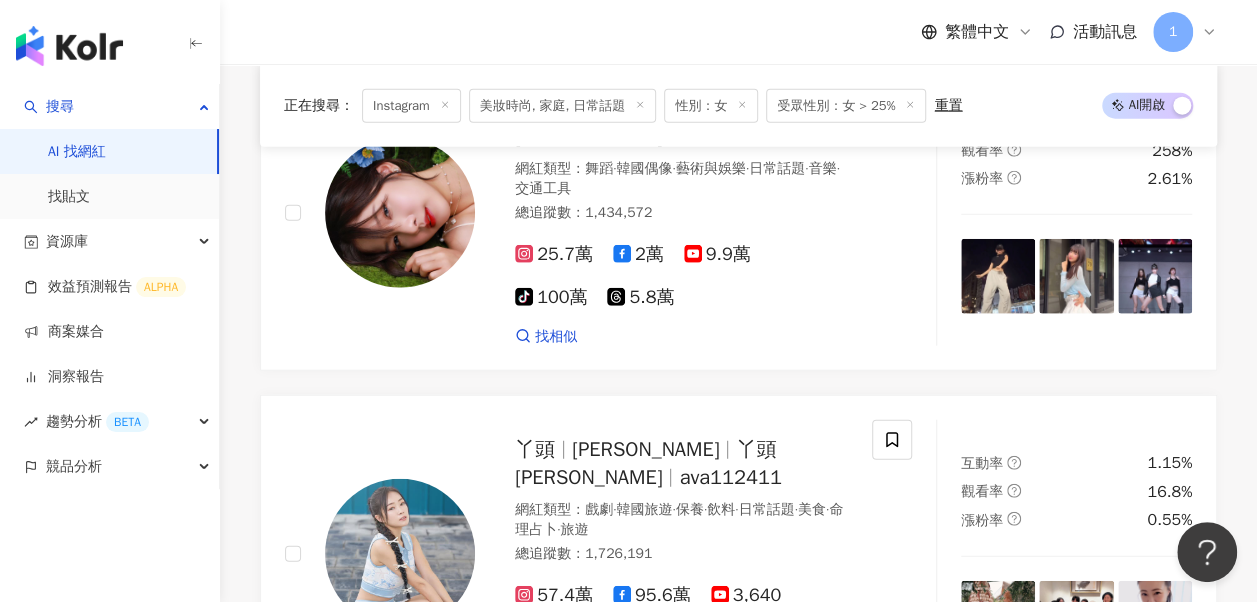 click on "云仔 云 tonyun_ _tonyun 網紅類型 ： 台灣旅遊  ·  科技  ·  日常話題  ·  美食  ·  旅遊 總追蹤數 ： 3,639,401 37.4萬 9萬 9.7萬 tiktok-icon 300萬 7.9萬 找相似 互動率 2.59% 觀看率 62.6% 漲粉率 3.19% 美姬 magi0225 rotsukhoon 美姬(姬哥） 網紅類型 ： 彩妝  ·  實況  ·  藝術與娛樂  ·  日常話題  ·  遊戲  ·  寵物 總追蹤數 ： 4,049,764 13.3萬 9,274 109萬 tiktok-icon 280萬 1.8萬 找相似 互動率 48% 觀看率 1,203% 漲粉率 60.5% 王心凌 Cyndi Wang cyndiloves2sing 網紅類型 ： 藝術與娛樂  ·  日常話題  ·  音樂 總追蹤數 ： 3,528,413 86.2萬 207.5萬 13.4萬 tiktok-icon 28.9萬 16.9萬 找相似 互動率 1.18% 觀看率 57.4% 漲粉率 1.64% 이다혜 李多慧 網紅類型 ： 藝術與娛樂  ·  名人動態  ·  日常話題 總追蹤數 ： 3,621,630 180.2萬 26.3萬 96.6萬 tiktok-icon 3,159 58.8萬 找相似 互動率 7.86% 觀看率 160% 漲粉率 4.03% 吳心緹 小敏 庭伊 Esther Wu ：" at bounding box center [738, 4268] 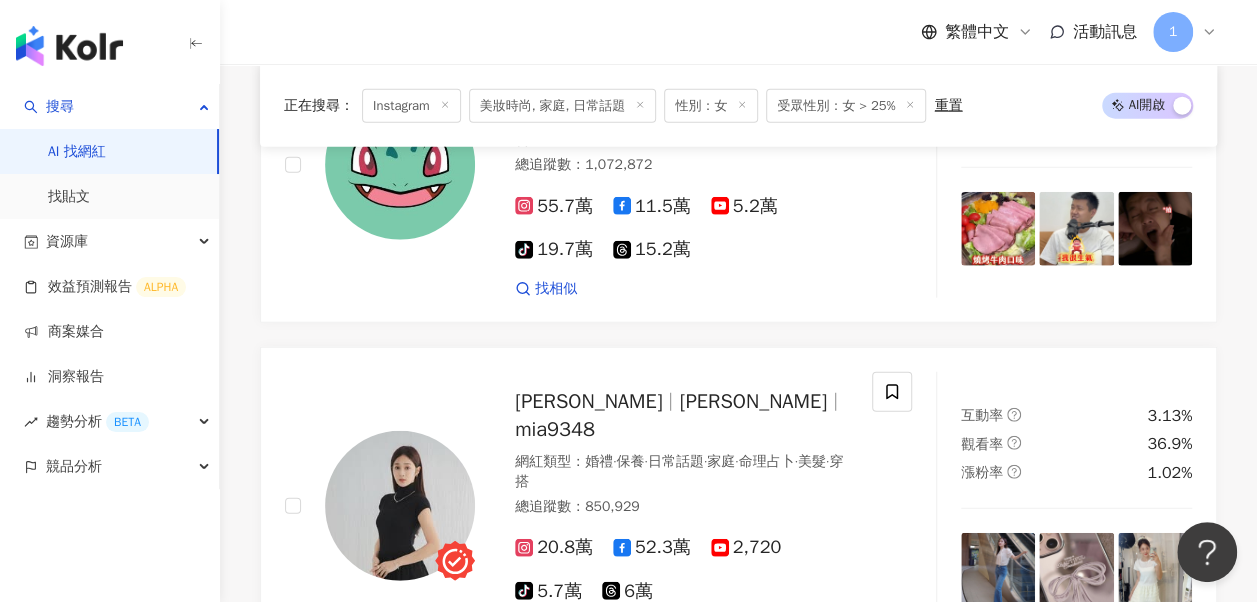scroll, scrollTop: 10076, scrollLeft: 0, axis: vertical 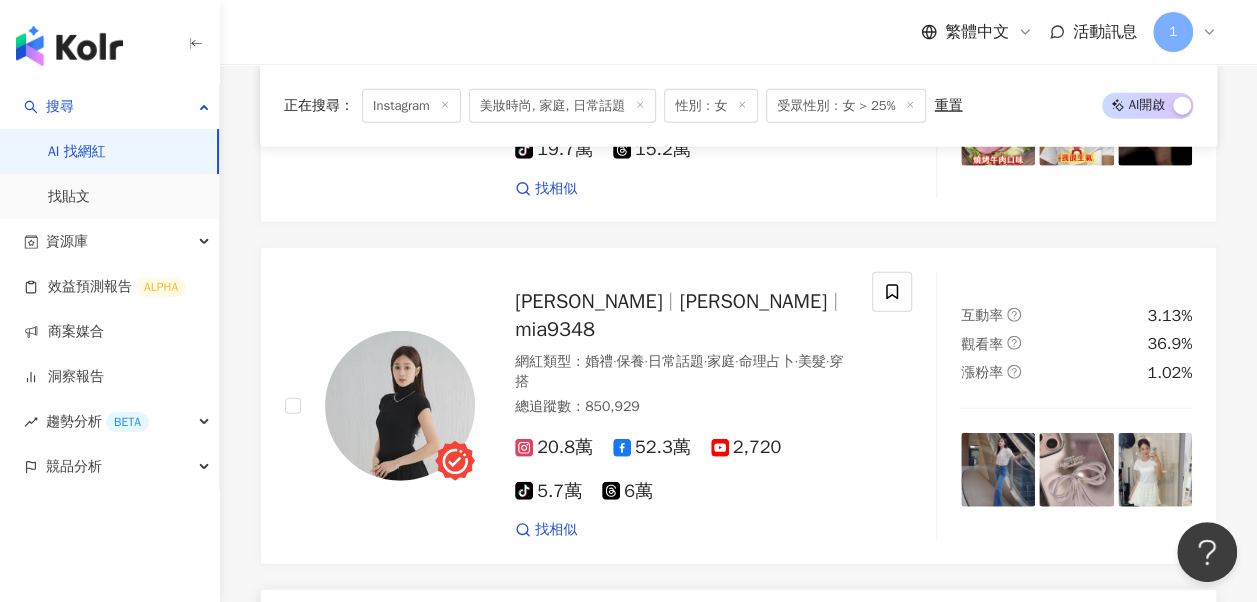 click on "游詩璟 網紅類型 ： 戲劇  ·  婚禮  ·  藝術與娛樂  ·  日常話題  ·  教育與學習  ·  命理占卜  ·  節慶 總追蹤數 ： 635,808 10.5萬 48.9萬 2,610 tiktok-icon 7,233 3.2萬 找相似" at bounding box center (661, 733) 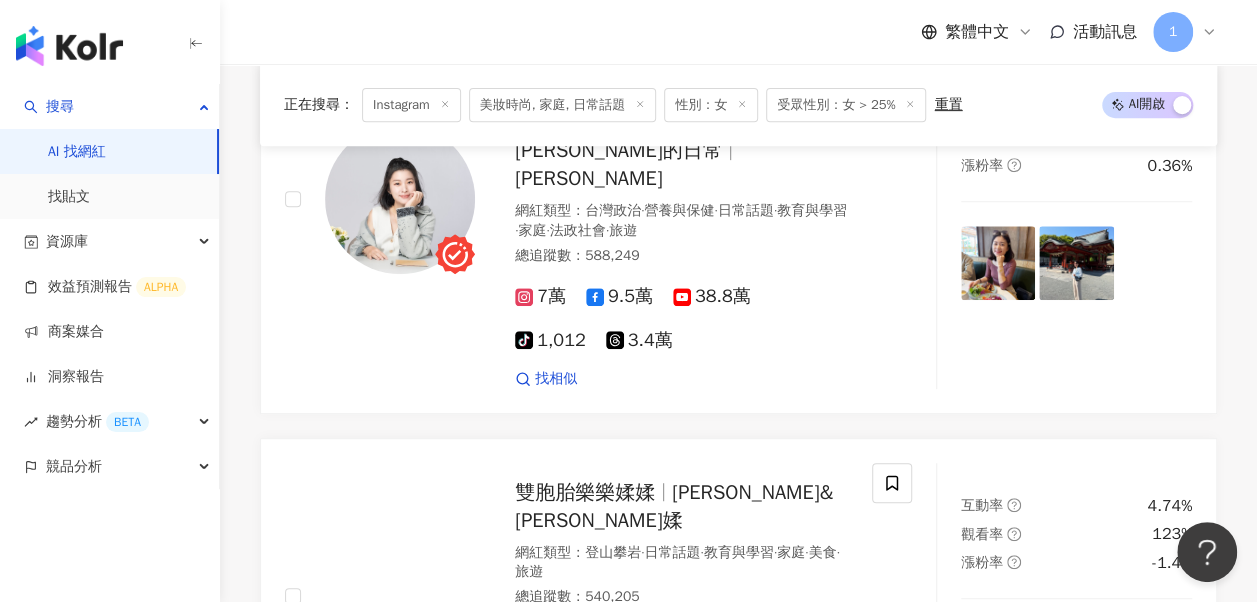 scroll, scrollTop: 11876, scrollLeft: 0, axis: vertical 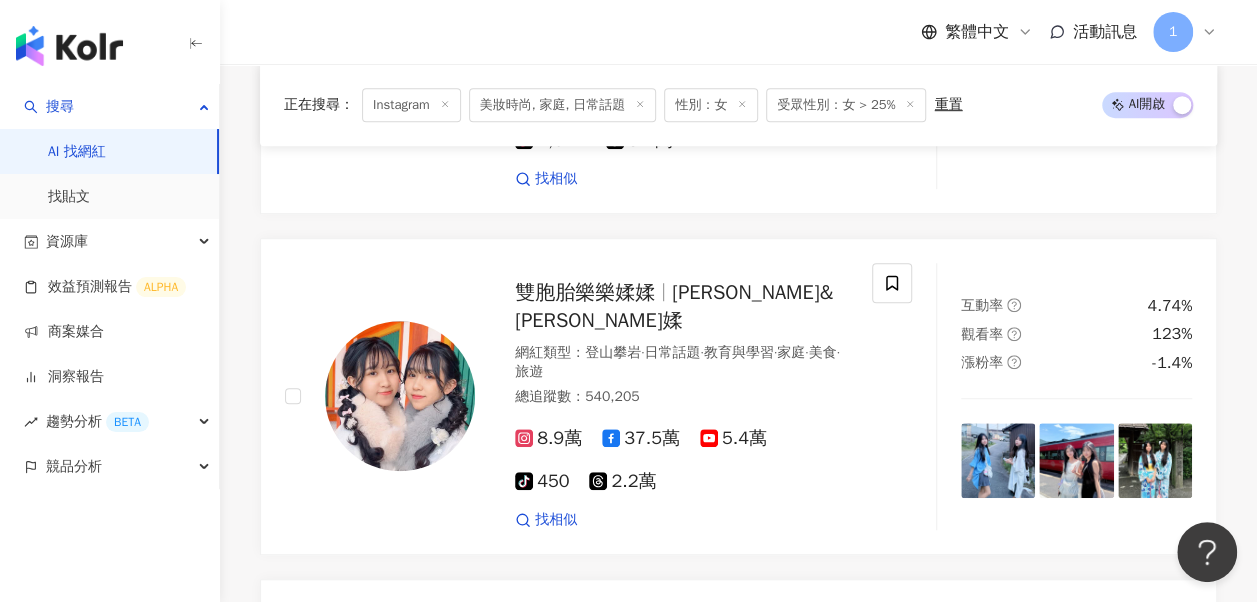 click on "繼續看更多" at bounding box center [739, 1010] 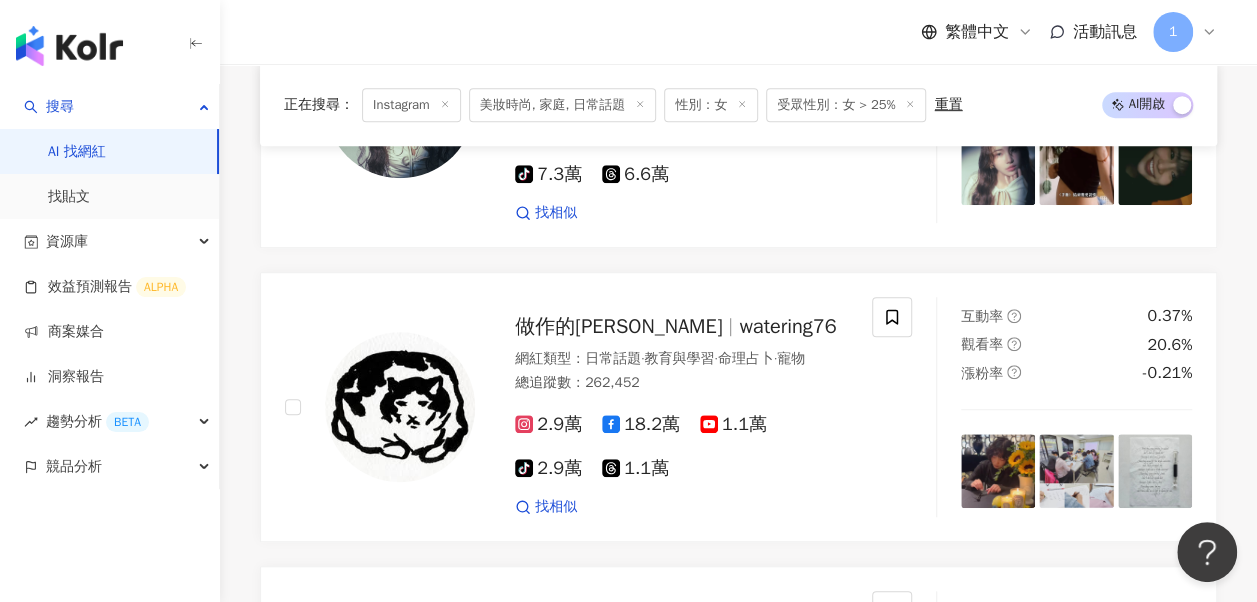 scroll, scrollTop: 15676, scrollLeft: 0, axis: vertical 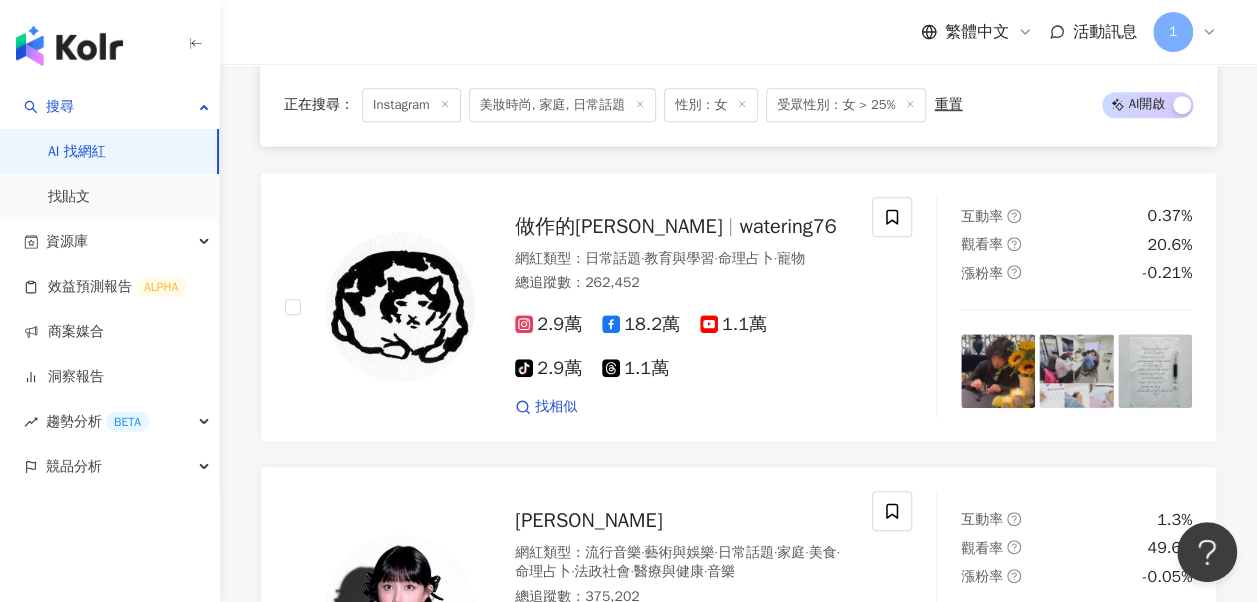 click on "找相似" at bounding box center (681, 1042) 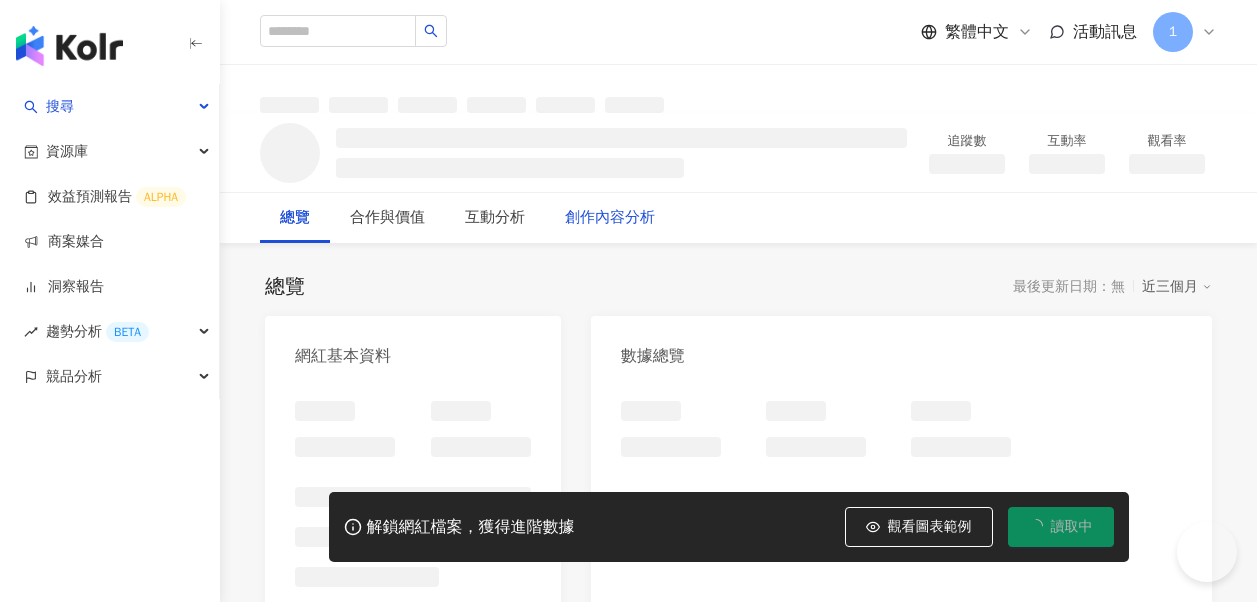 scroll, scrollTop: 0, scrollLeft: 0, axis: both 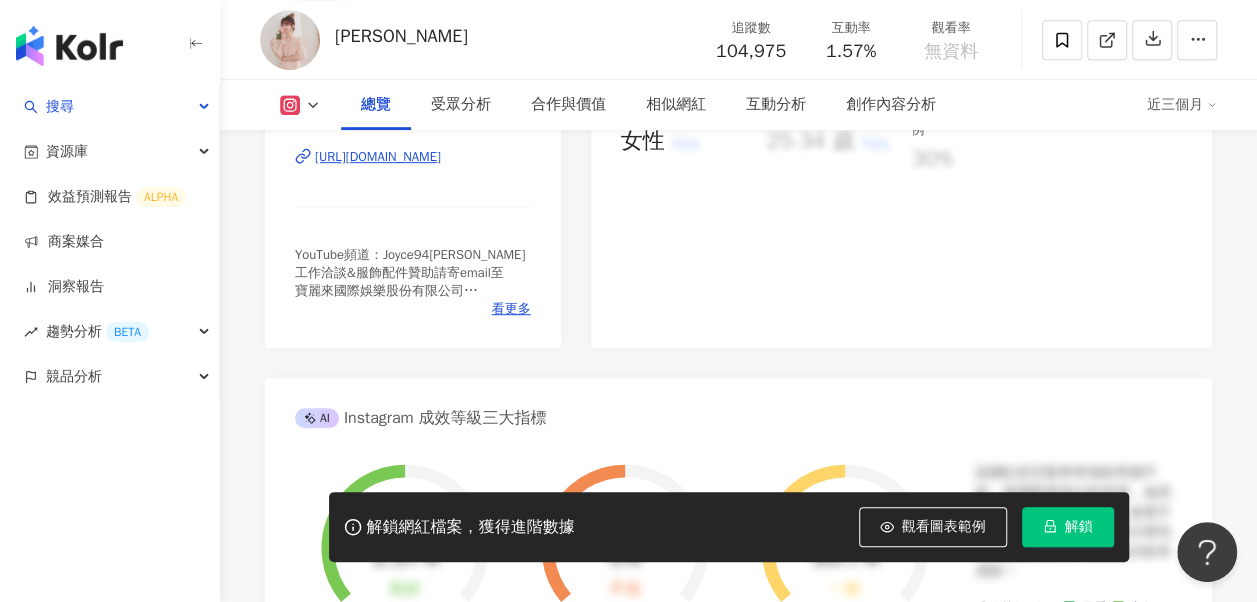 click on "https://www.instagram.com/joyce_loveyu0904/" at bounding box center (378, 157) 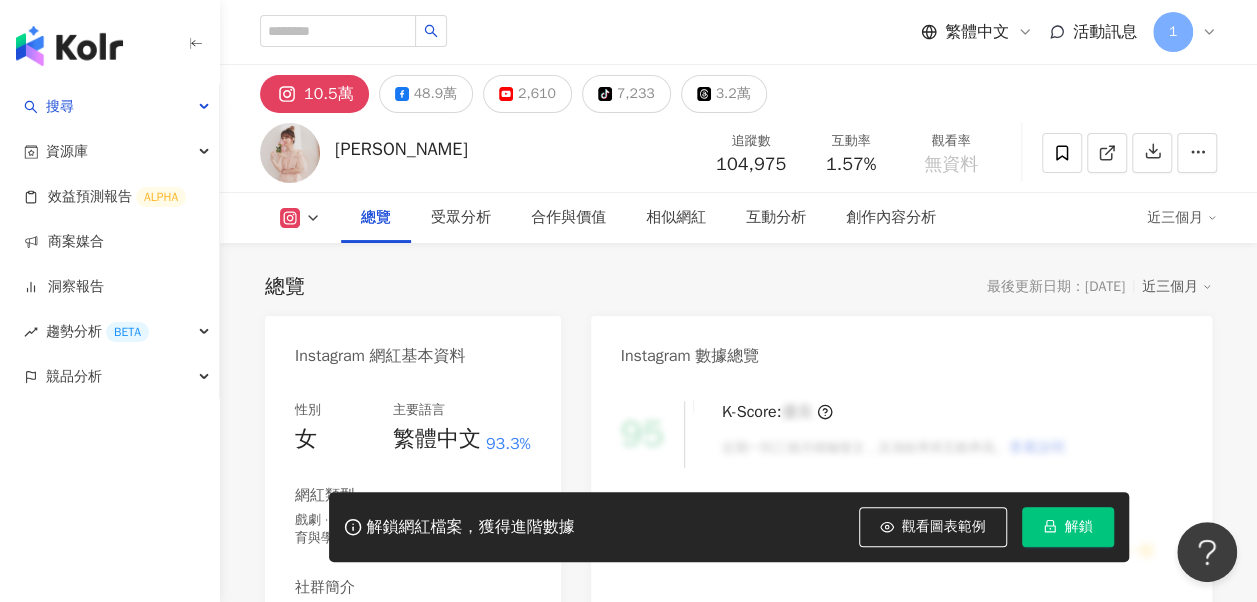 scroll, scrollTop: 600, scrollLeft: 0, axis: vertical 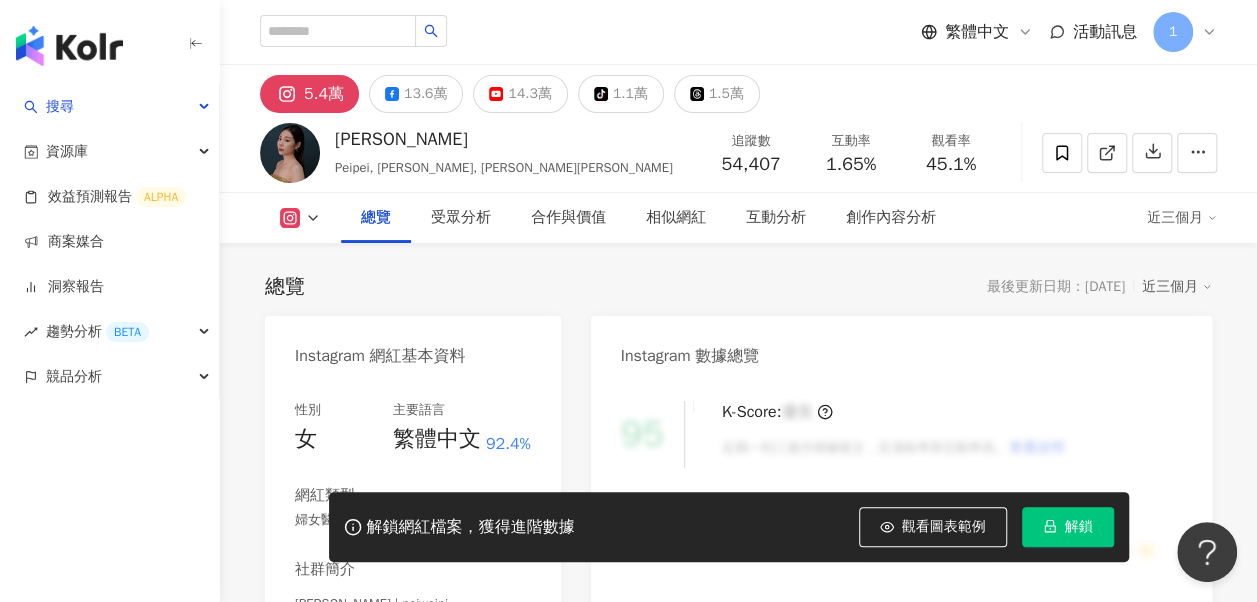 click on "裴薇 | peiweini https://www.instagram.com/peiweini/" at bounding box center [413, 653] 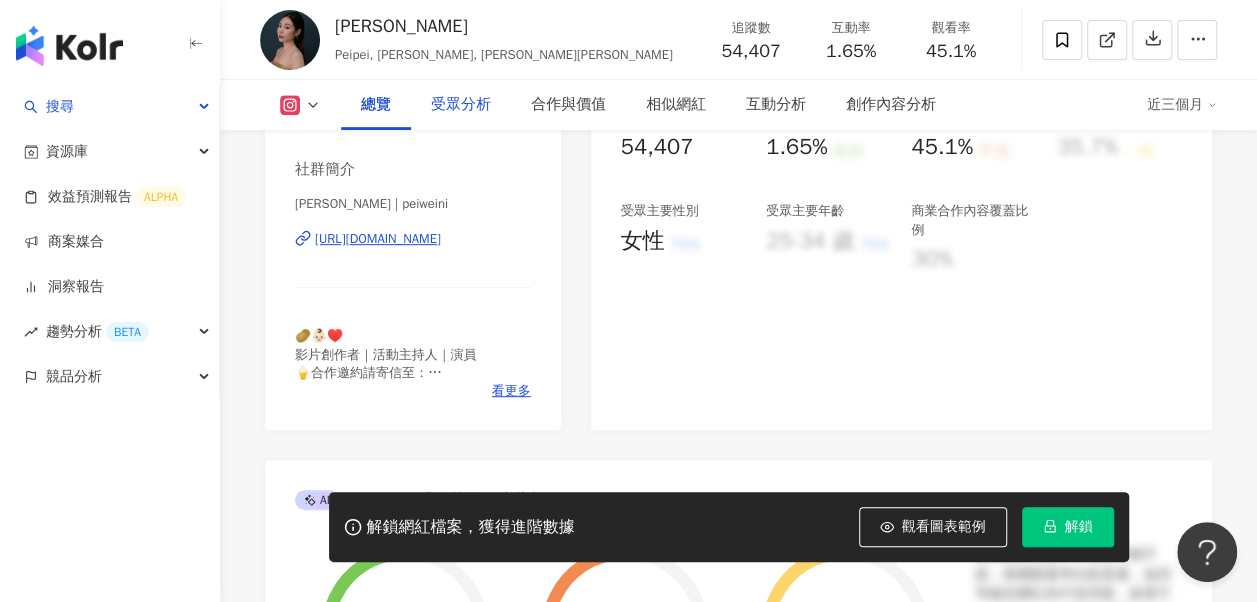 scroll, scrollTop: 0, scrollLeft: 0, axis: both 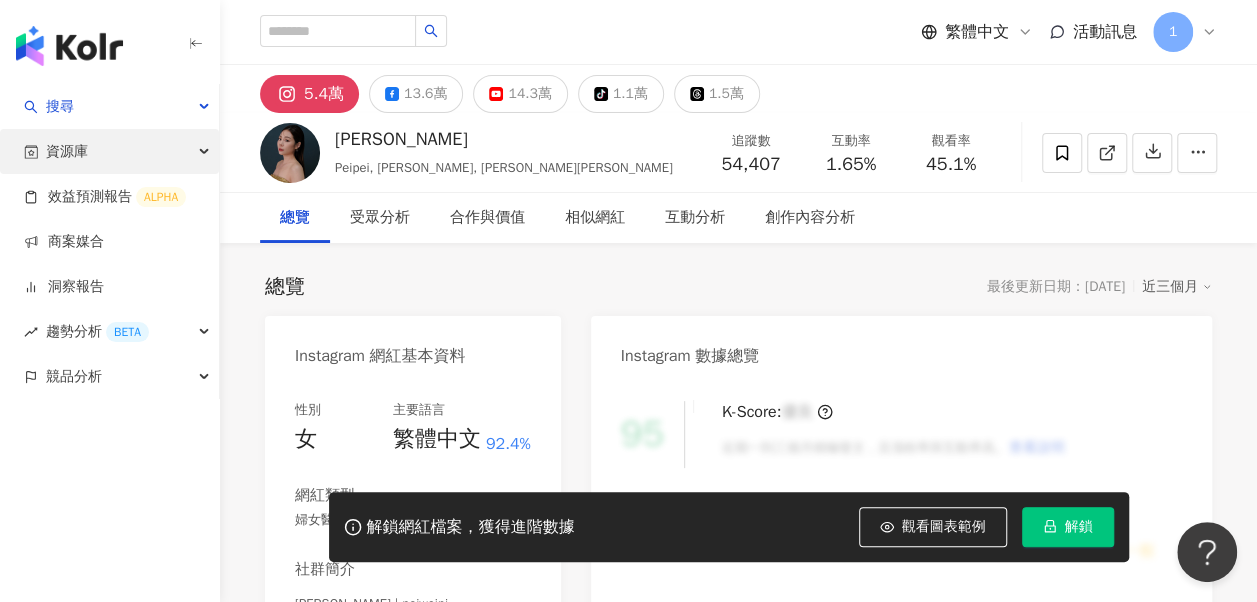 click on "資源庫" at bounding box center (67, 151) 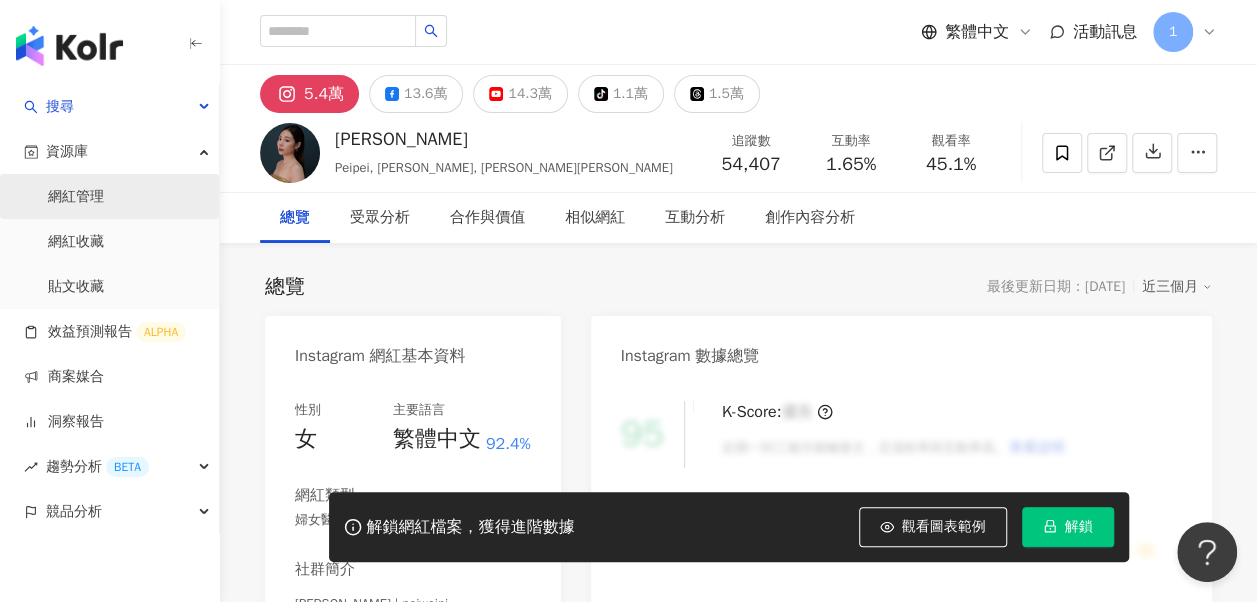 click on "網紅管理" at bounding box center [76, 197] 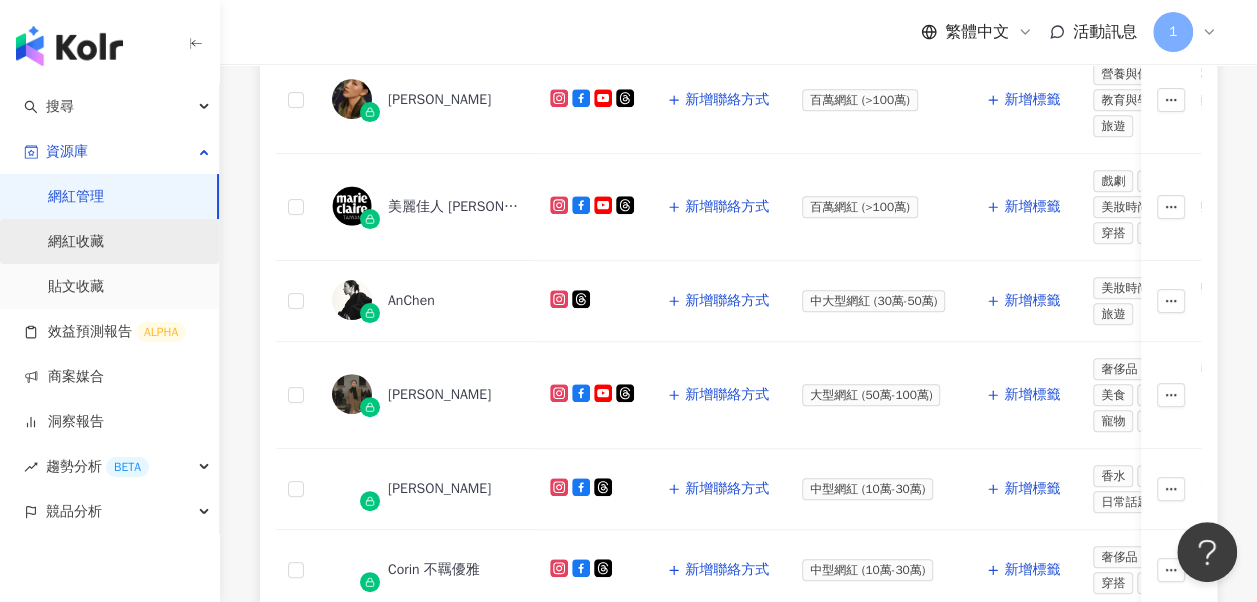scroll, scrollTop: 1100, scrollLeft: 0, axis: vertical 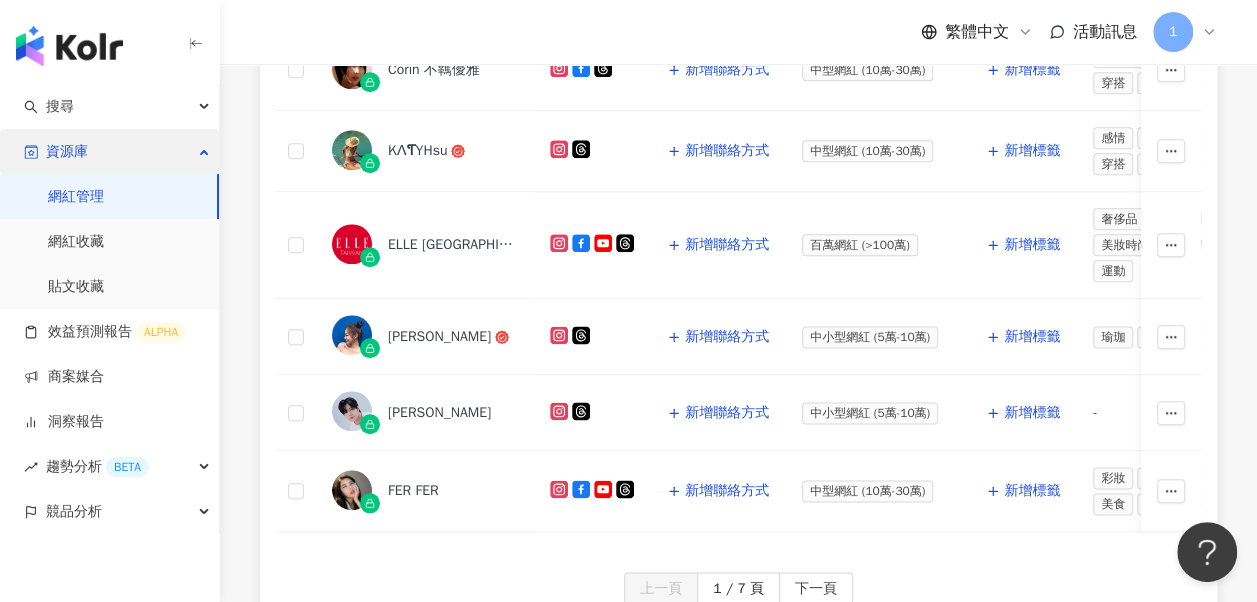 click on "資源庫" at bounding box center (109, 151) 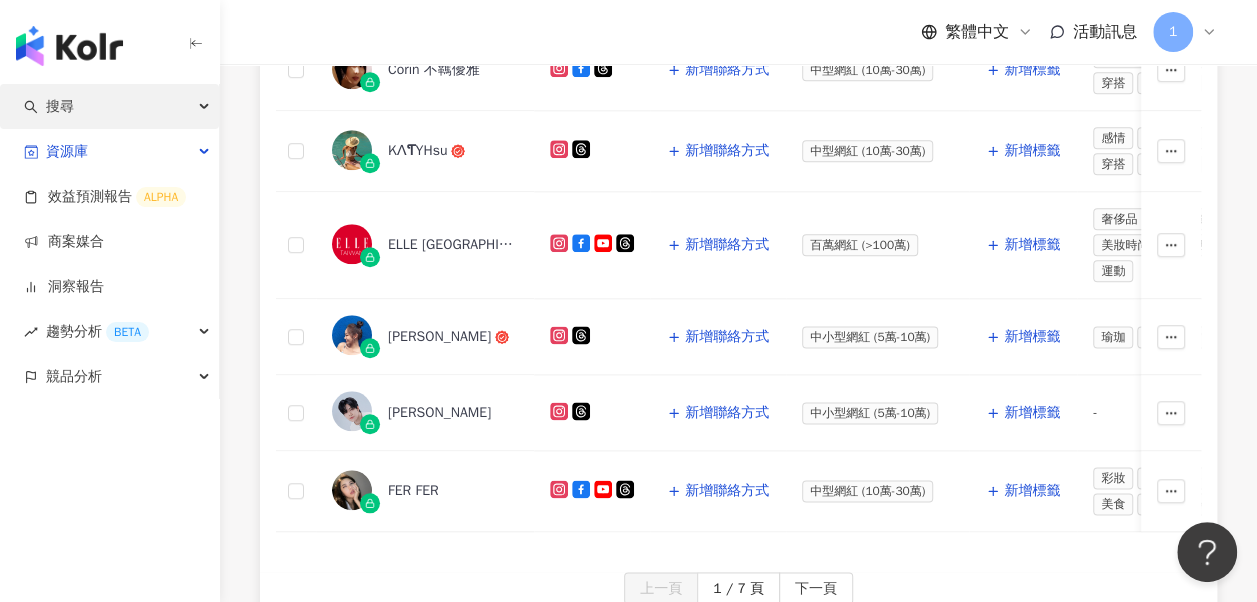 click on "搜尋" at bounding box center [109, 106] 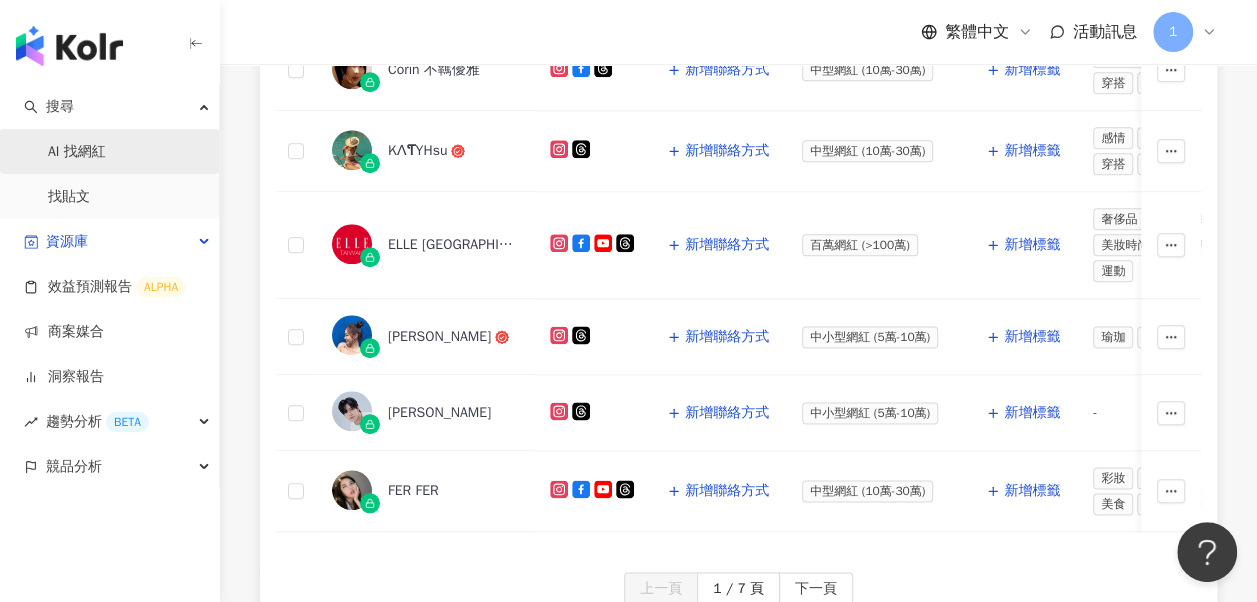 click on "AI 找網紅" at bounding box center (77, 152) 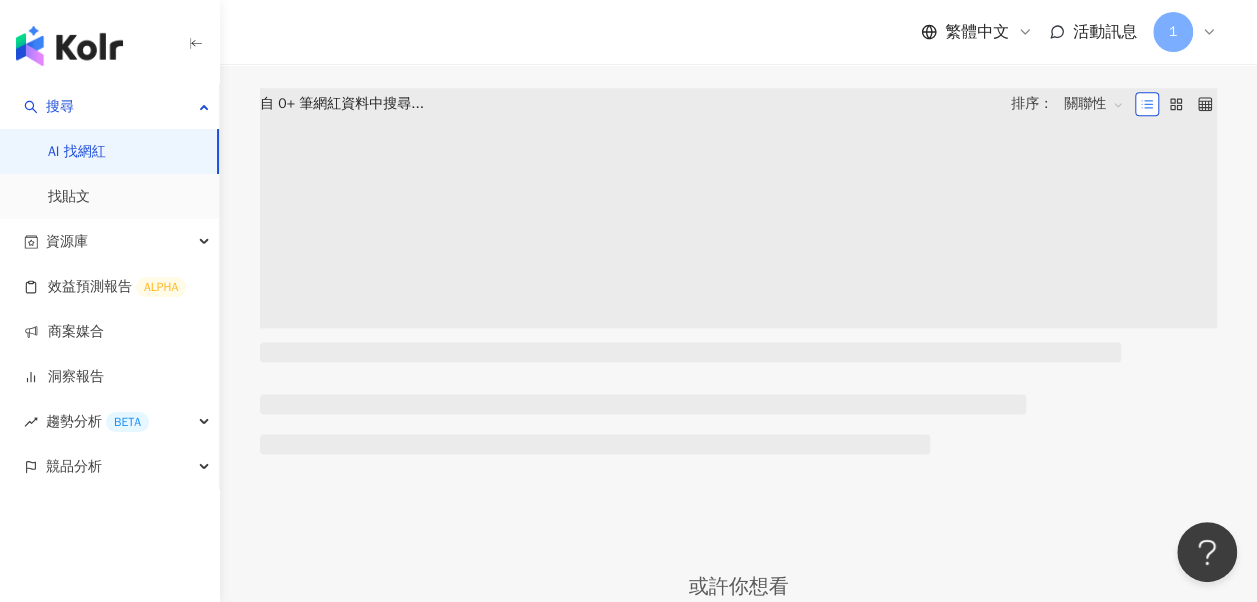 scroll, scrollTop: 0, scrollLeft: 0, axis: both 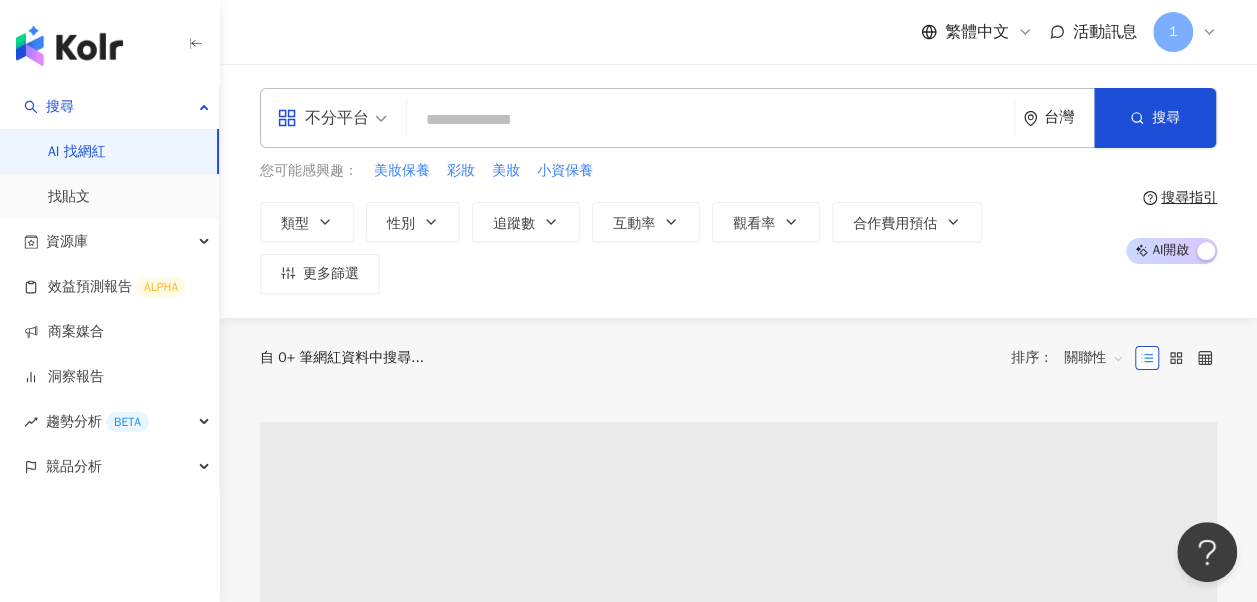 click on "不分平台" at bounding box center [323, 118] 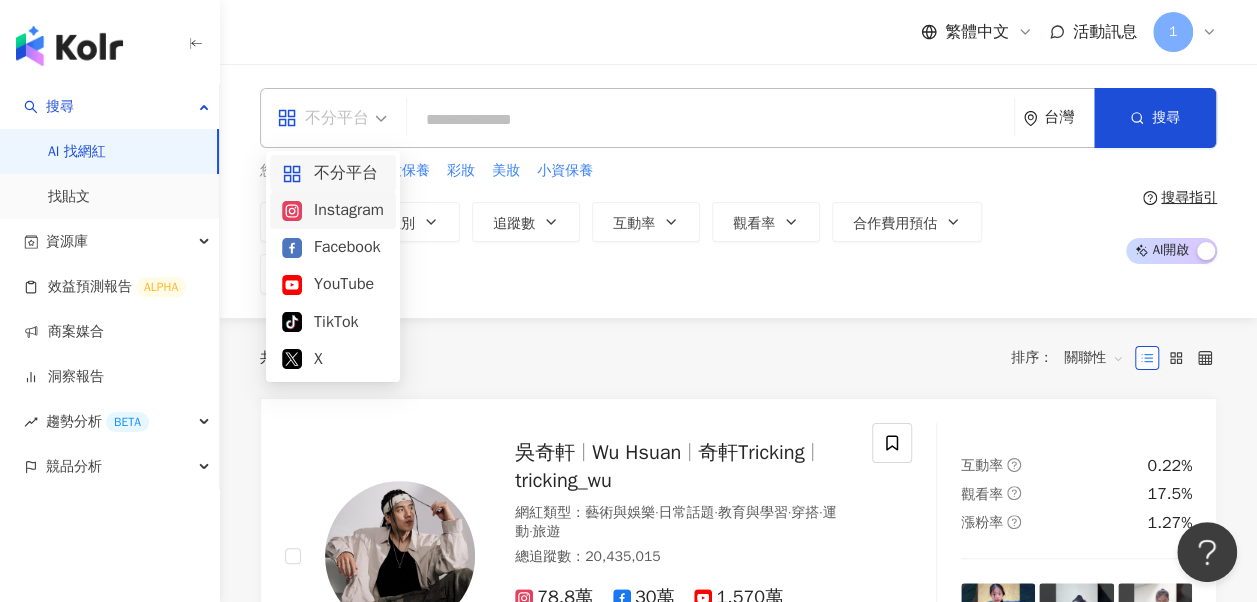 click on "Instagram" at bounding box center [333, 210] 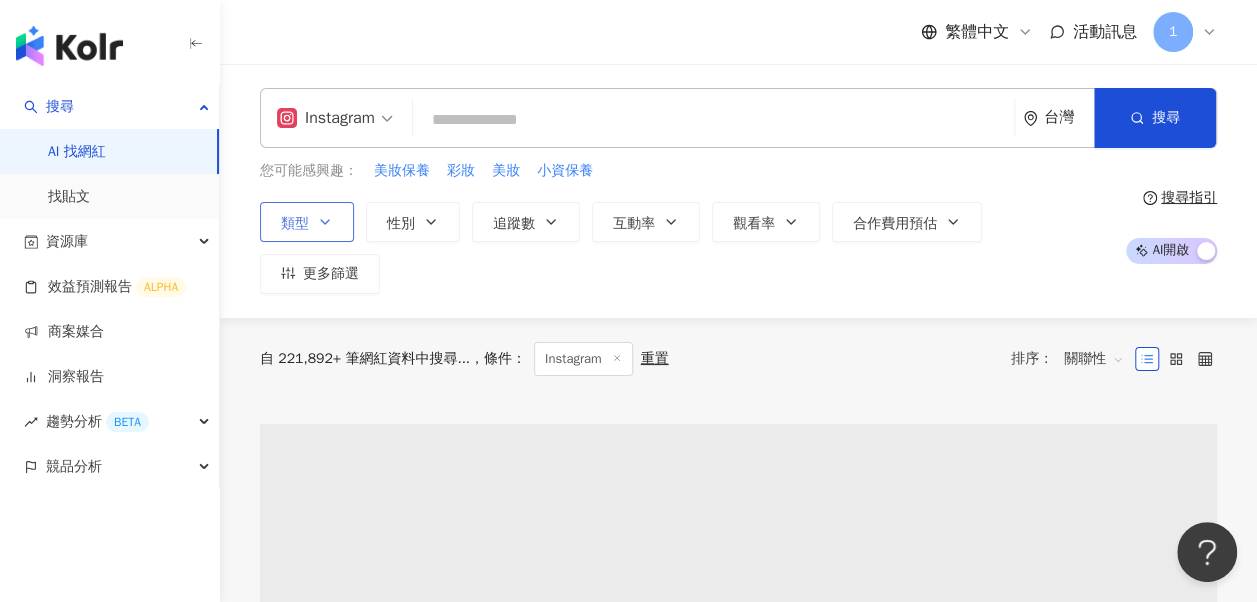 click on "類型" at bounding box center [295, 224] 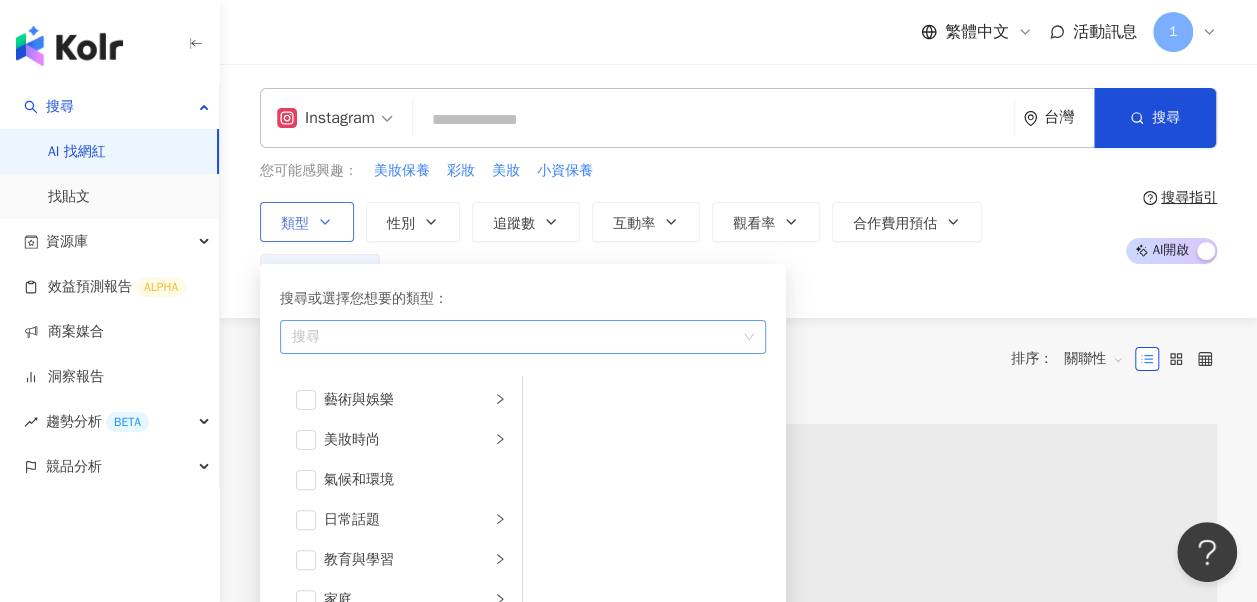 scroll, scrollTop: 100, scrollLeft: 0, axis: vertical 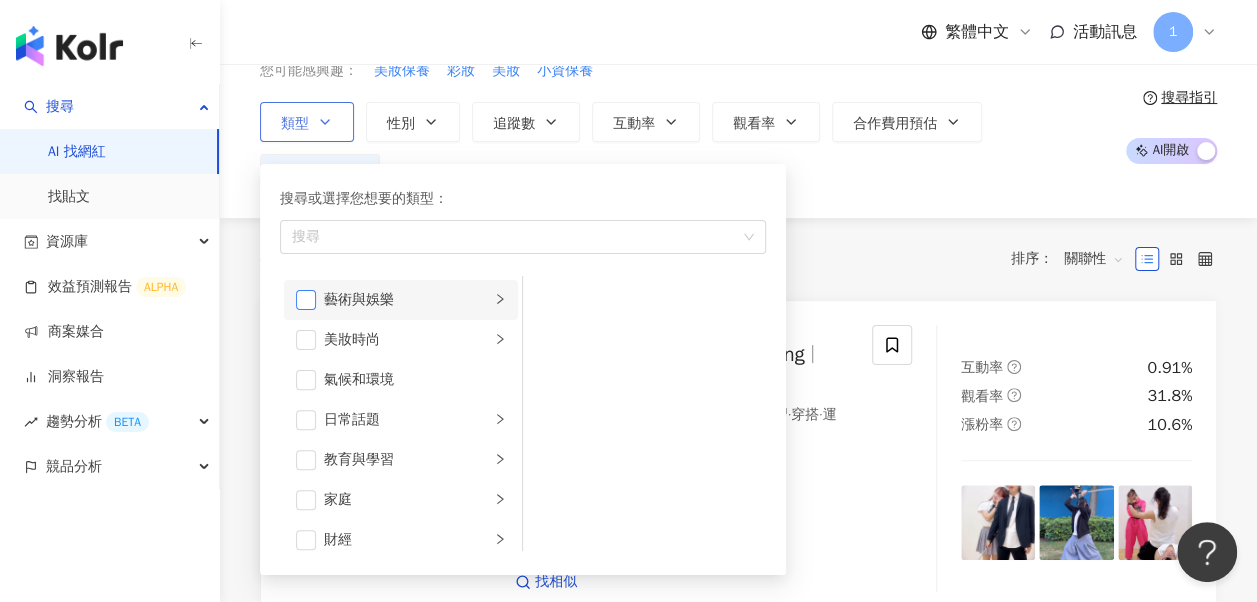 click on "藝術與娛樂" at bounding box center [401, 300] 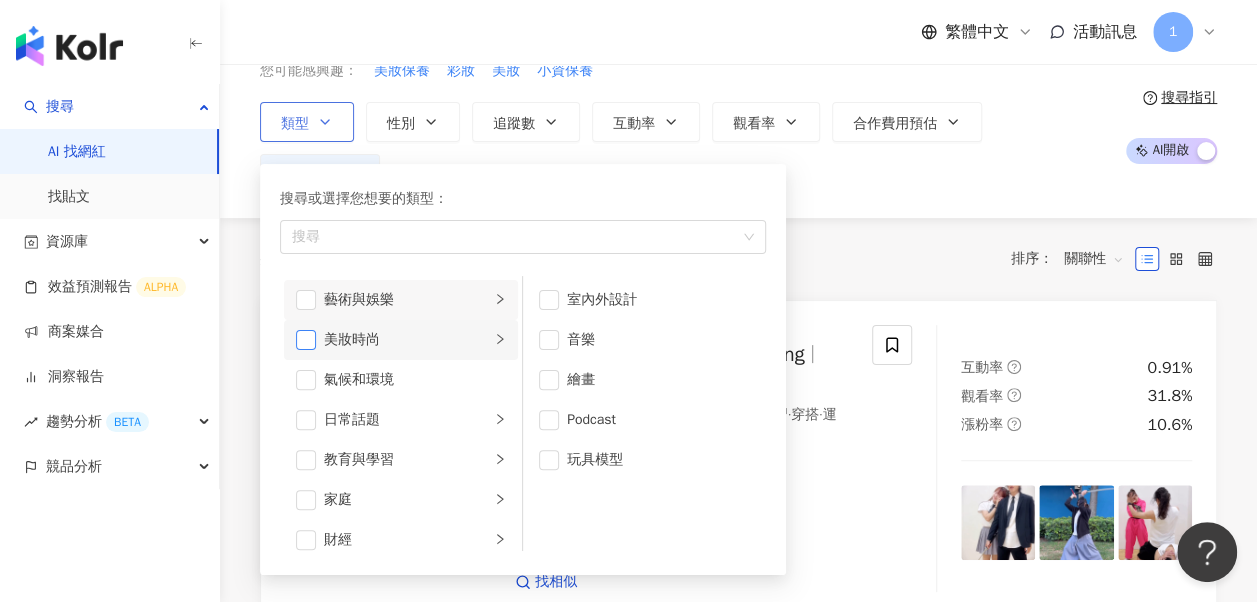 click at bounding box center [306, 340] 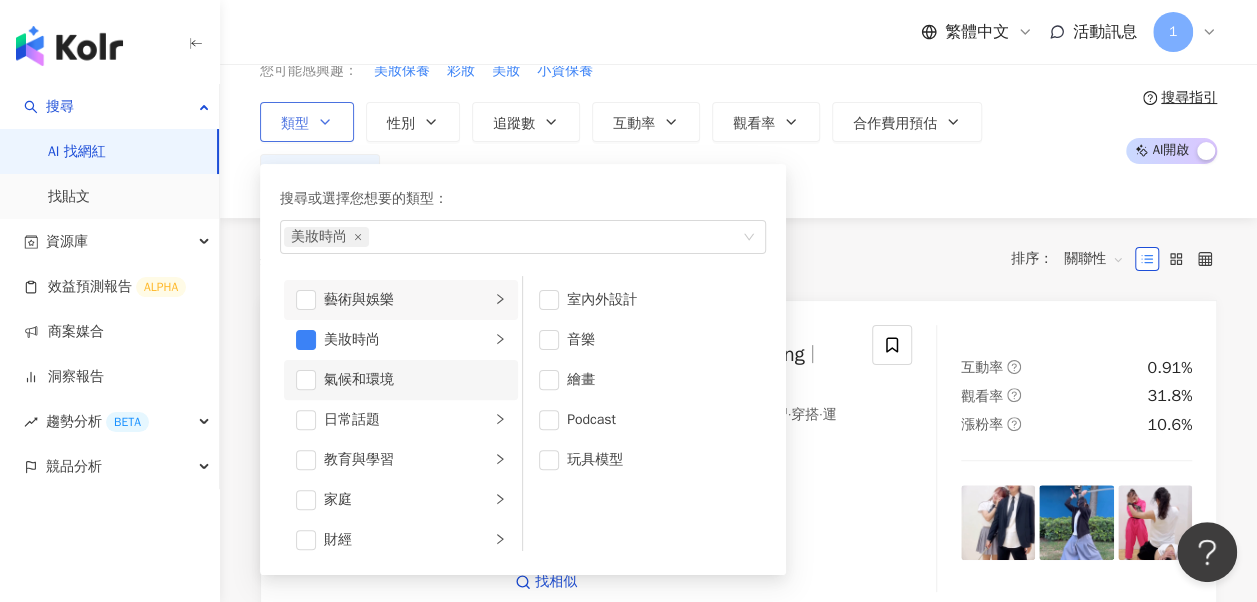 scroll, scrollTop: 100, scrollLeft: 0, axis: vertical 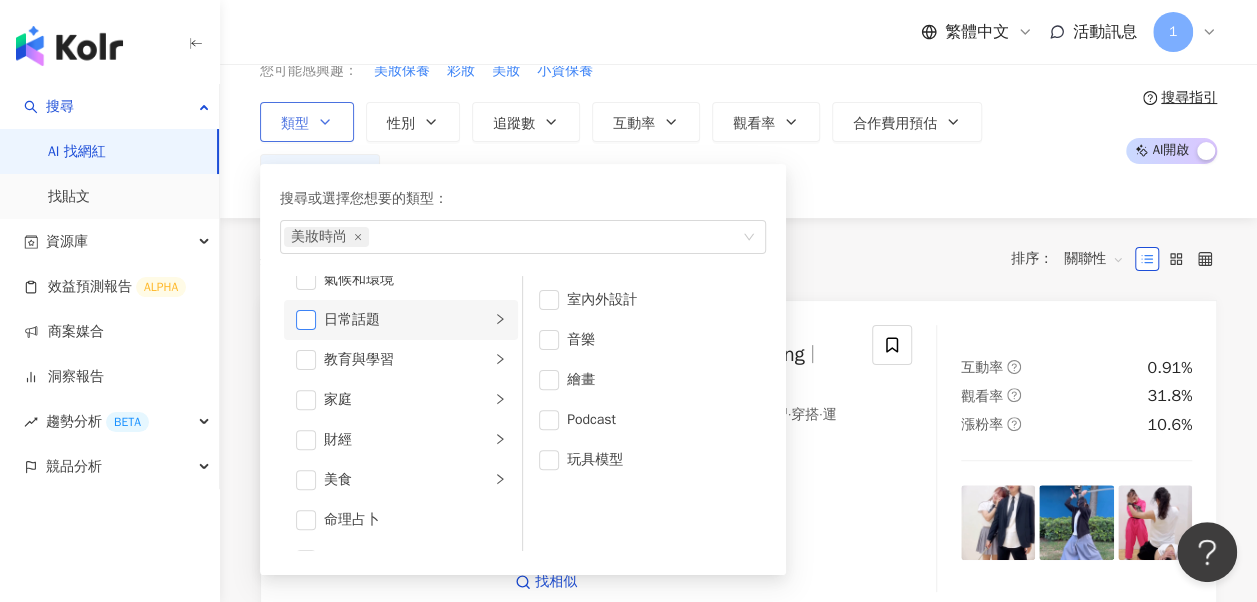 click at bounding box center (306, 320) 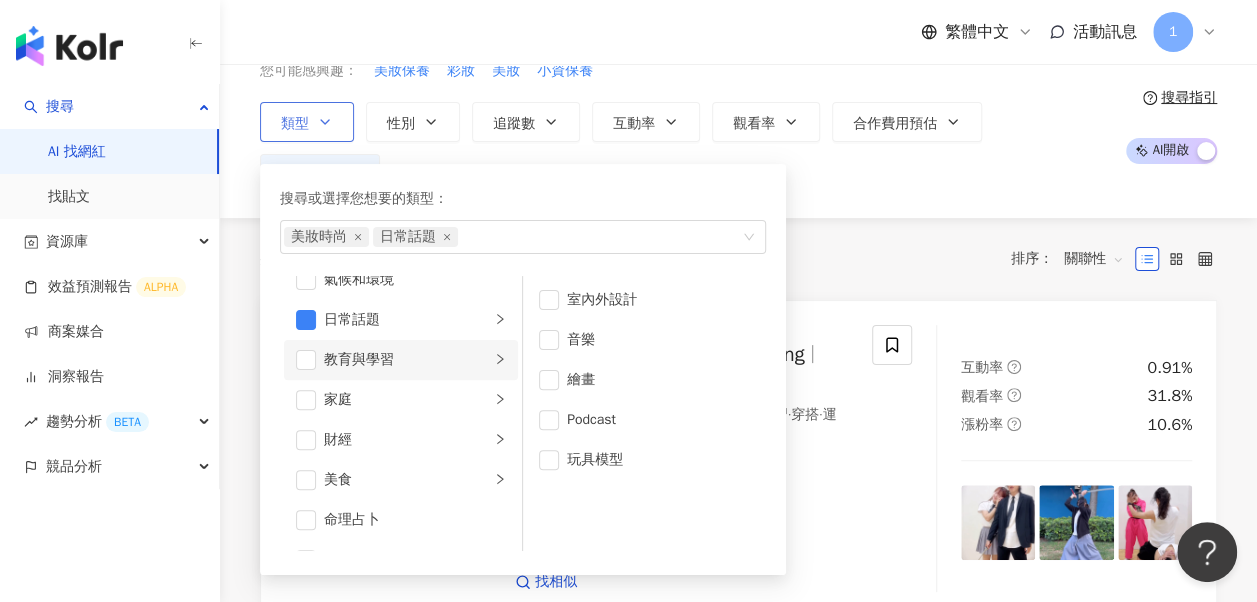 scroll, scrollTop: 200, scrollLeft: 0, axis: vertical 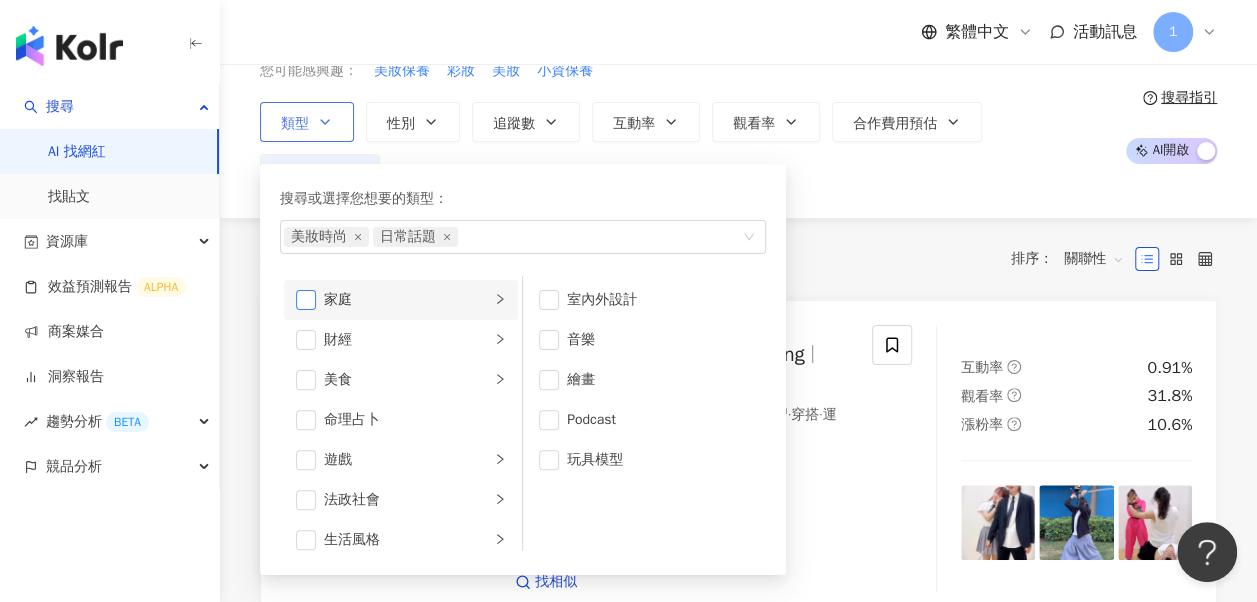 click at bounding box center [306, 300] 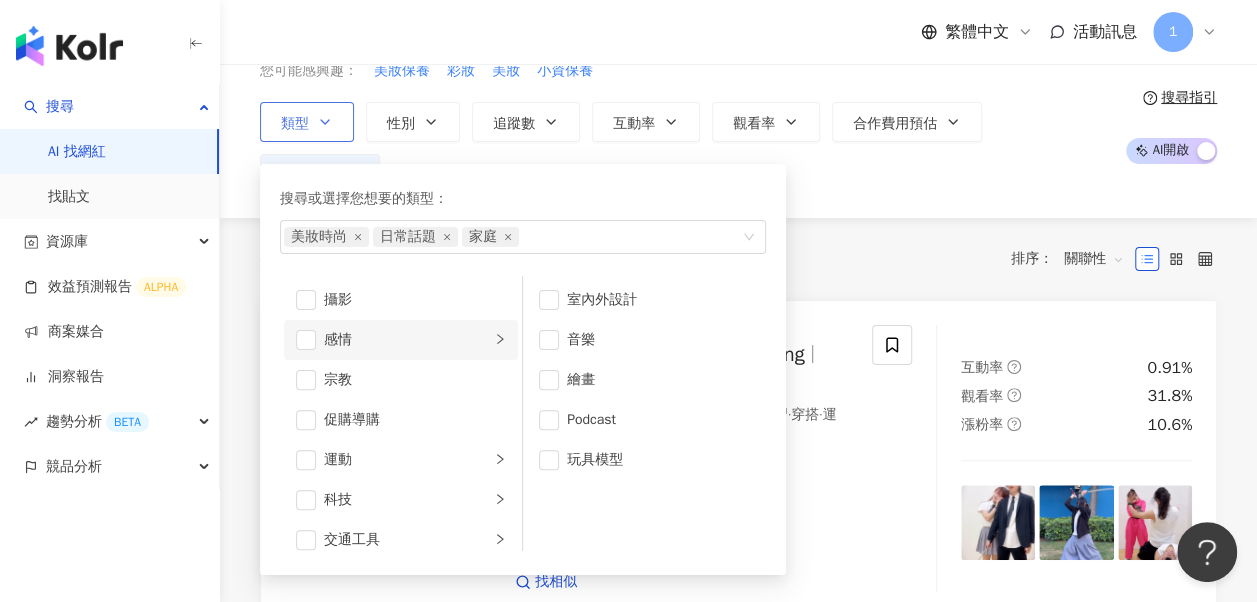 scroll, scrollTop: 692, scrollLeft: 0, axis: vertical 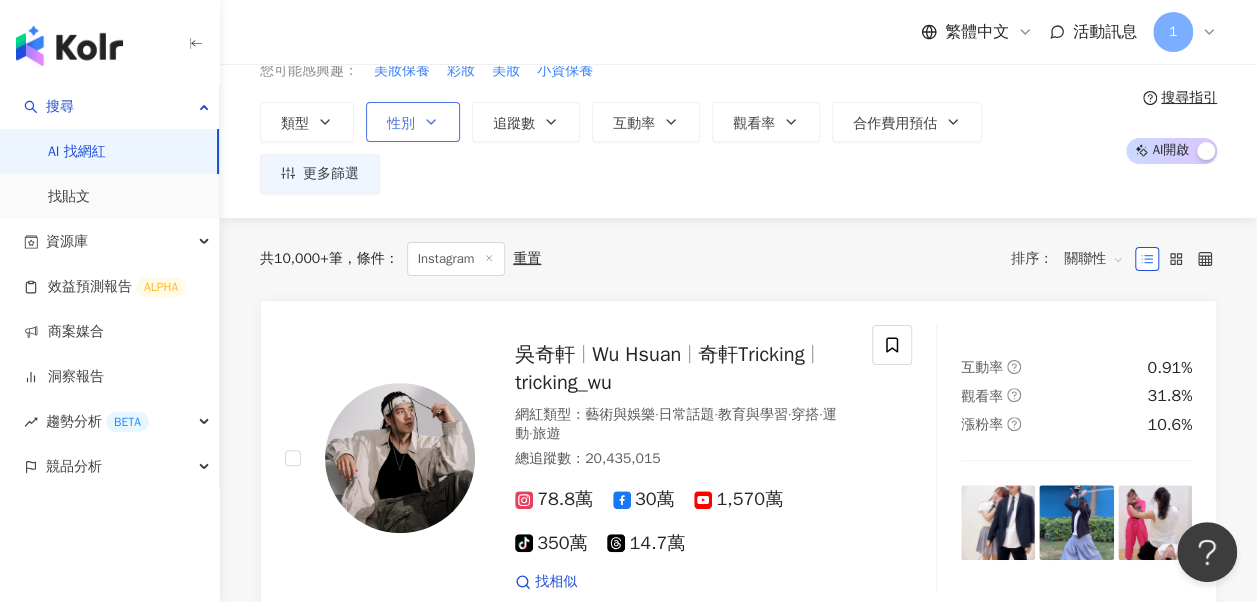 click 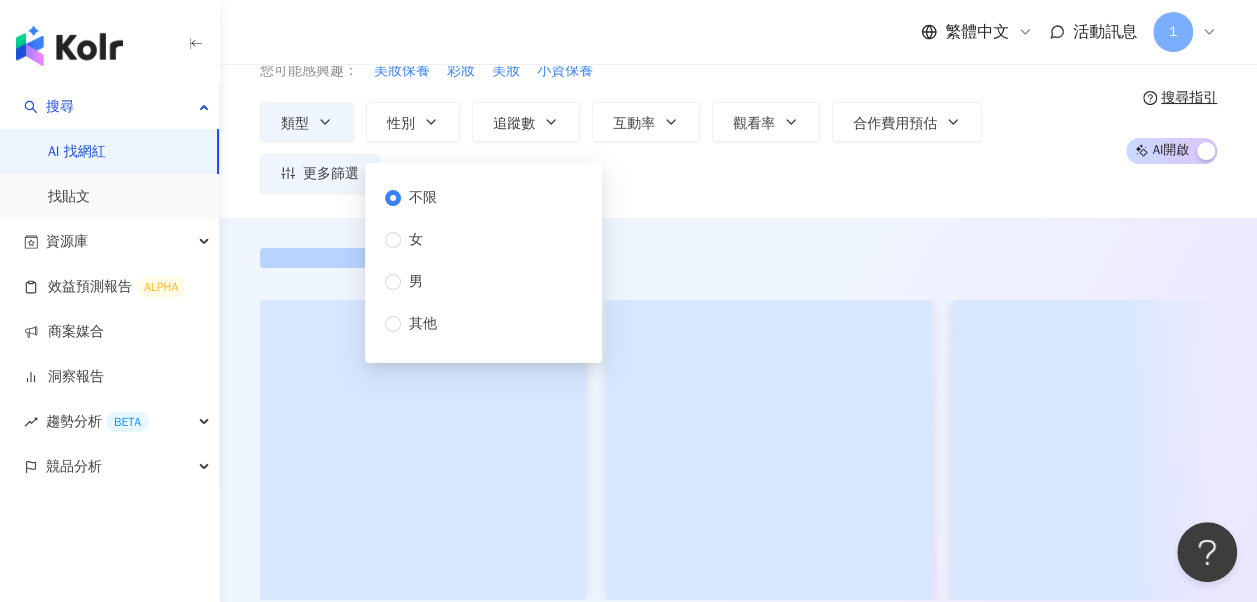 scroll, scrollTop: 0, scrollLeft: 0, axis: both 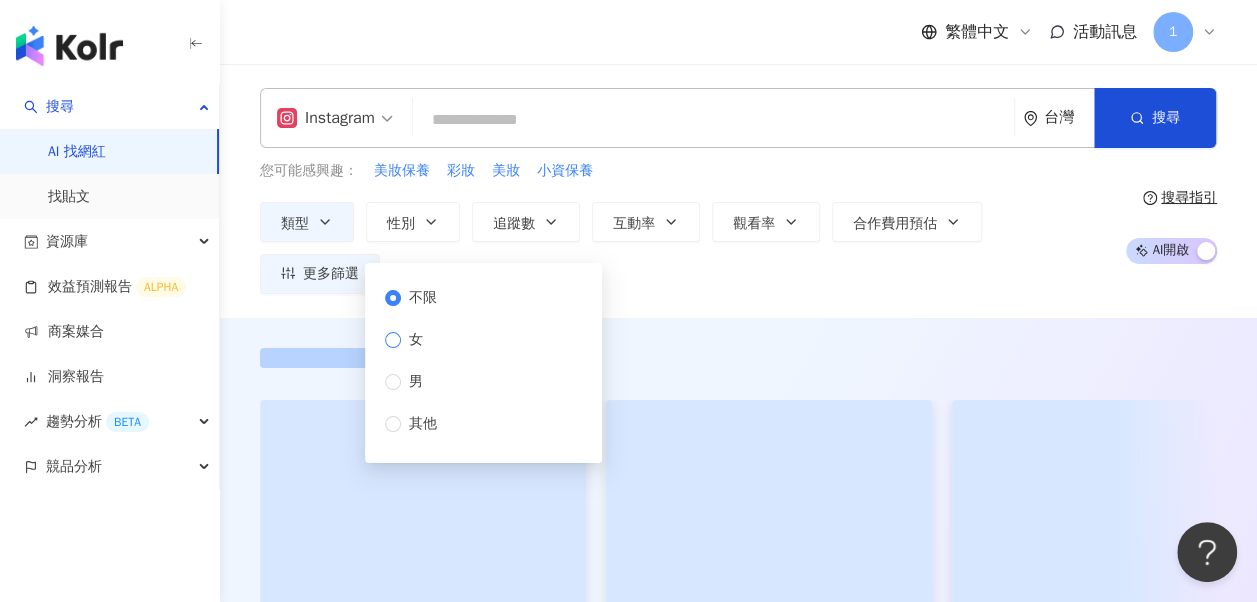 click on "女" at bounding box center [416, 340] 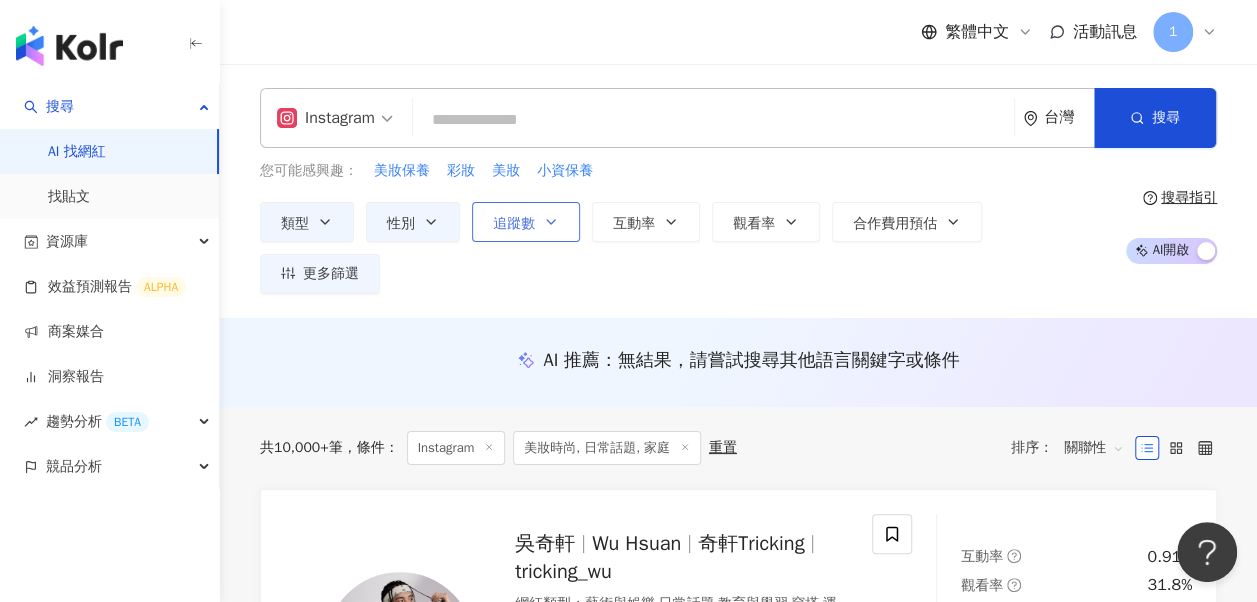 click on "追蹤數" at bounding box center [514, 224] 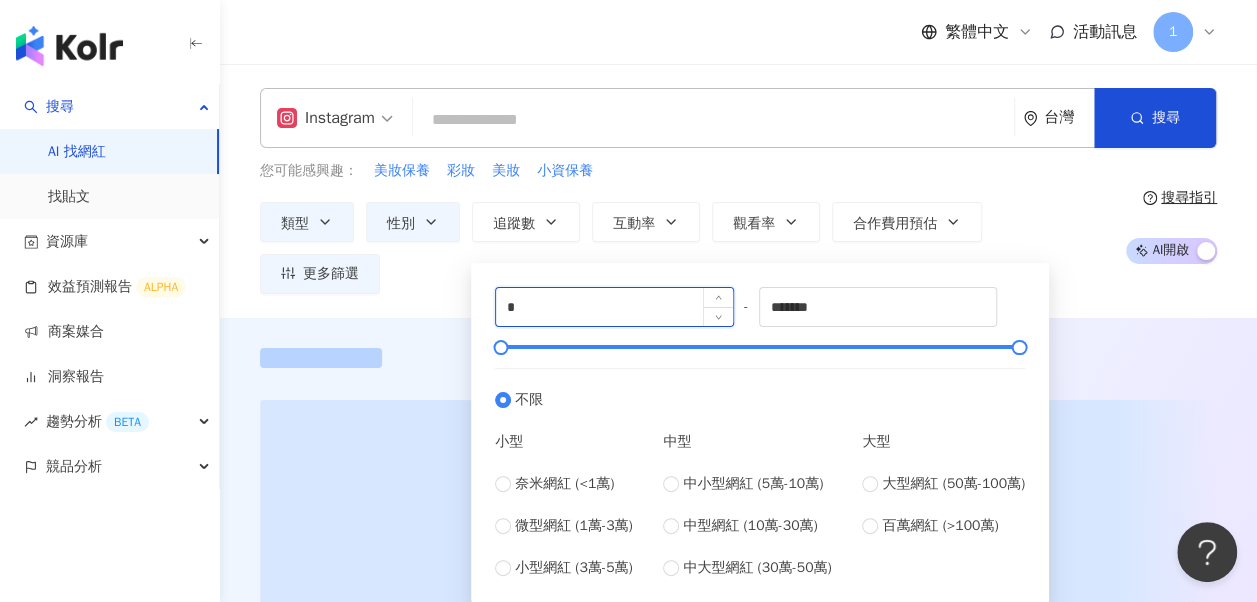 click on "*" at bounding box center (614, 307) 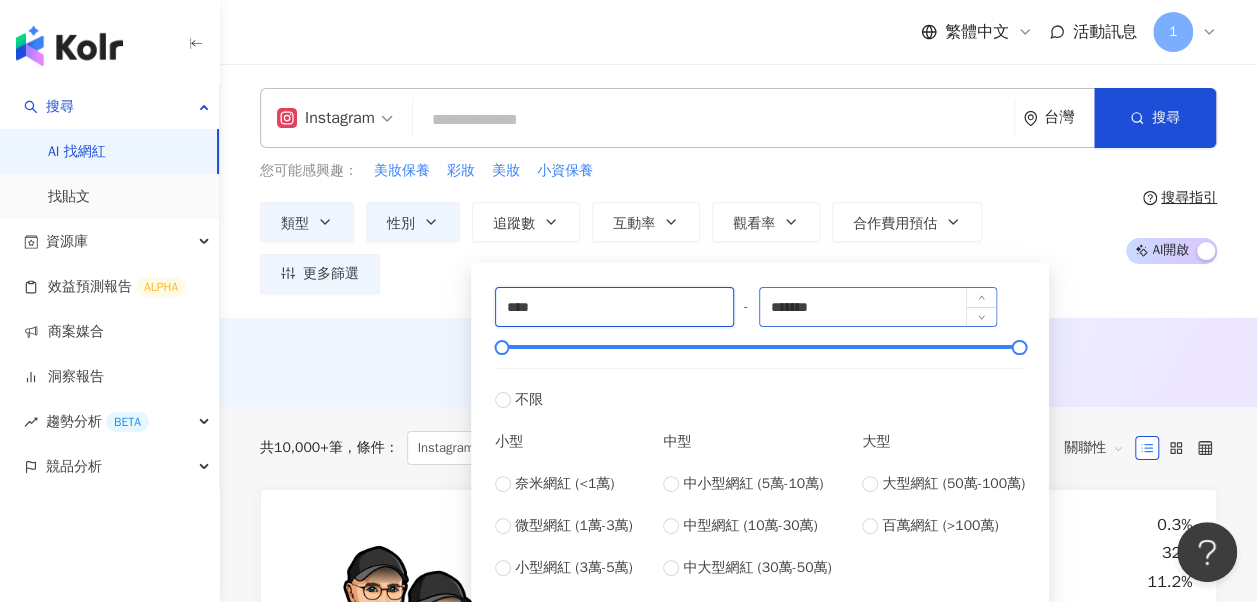 type on "****" 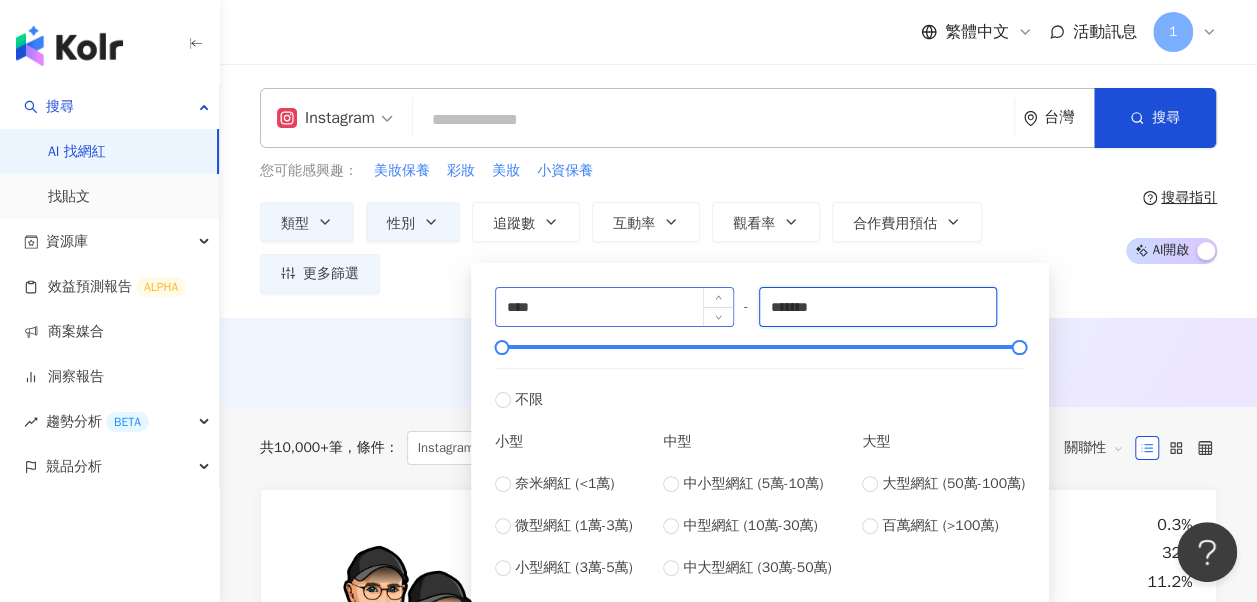 drag, startPoint x: 885, startPoint y: 302, endPoint x: 631, endPoint y: 324, distance: 254.95097 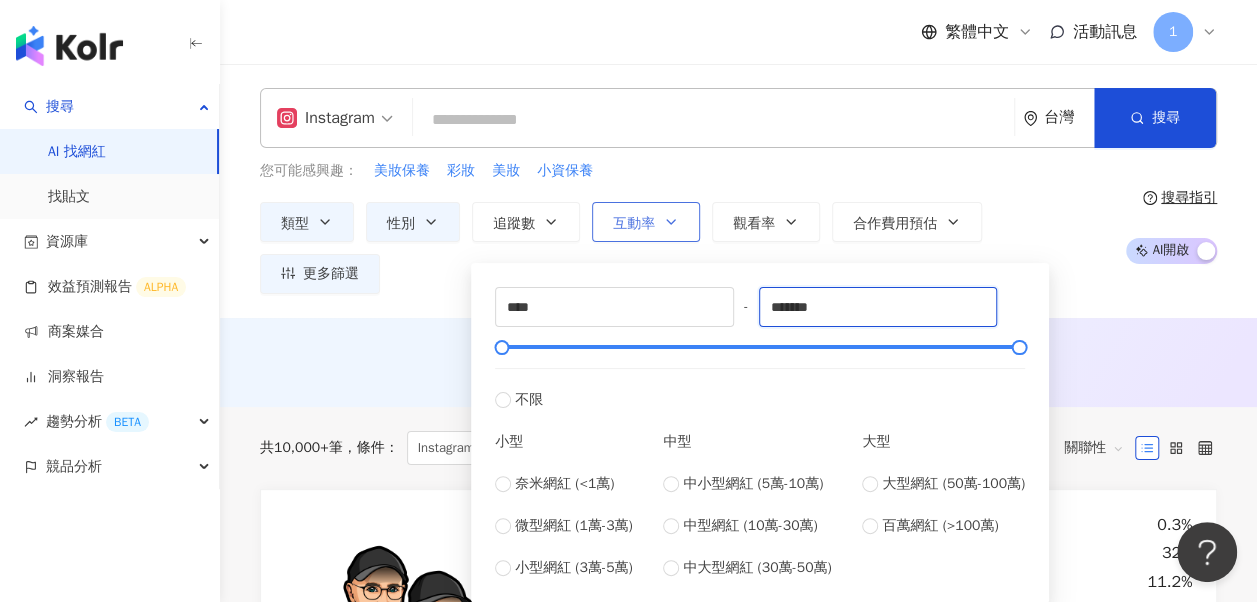type on "*" 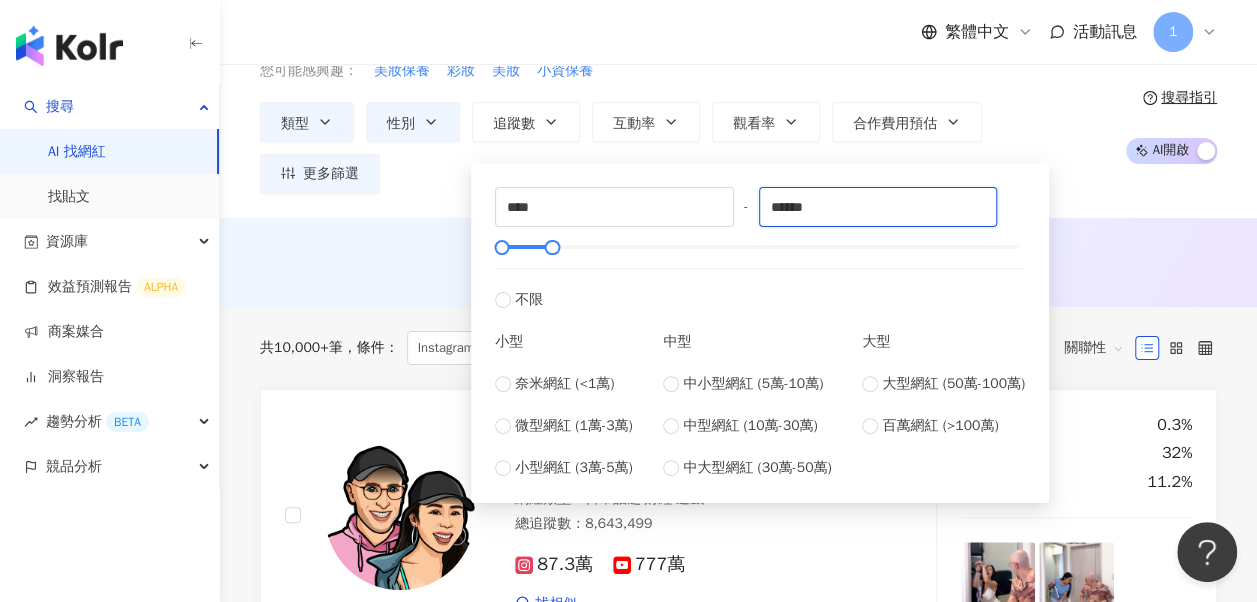 scroll, scrollTop: 0, scrollLeft: 0, axis: both 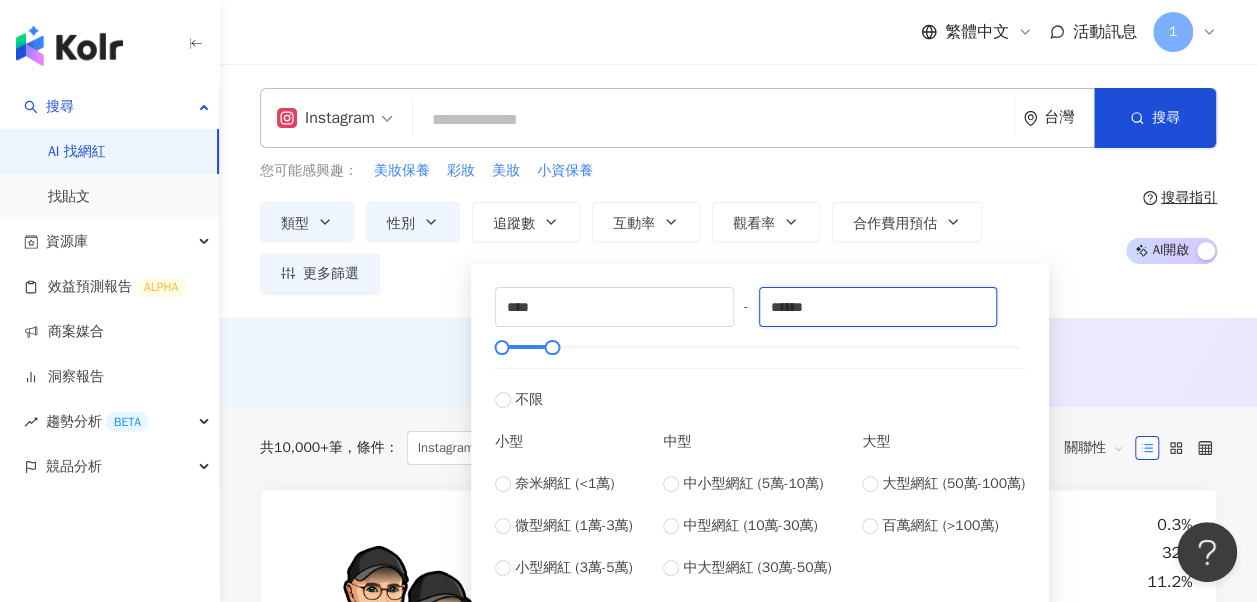 type on "******" 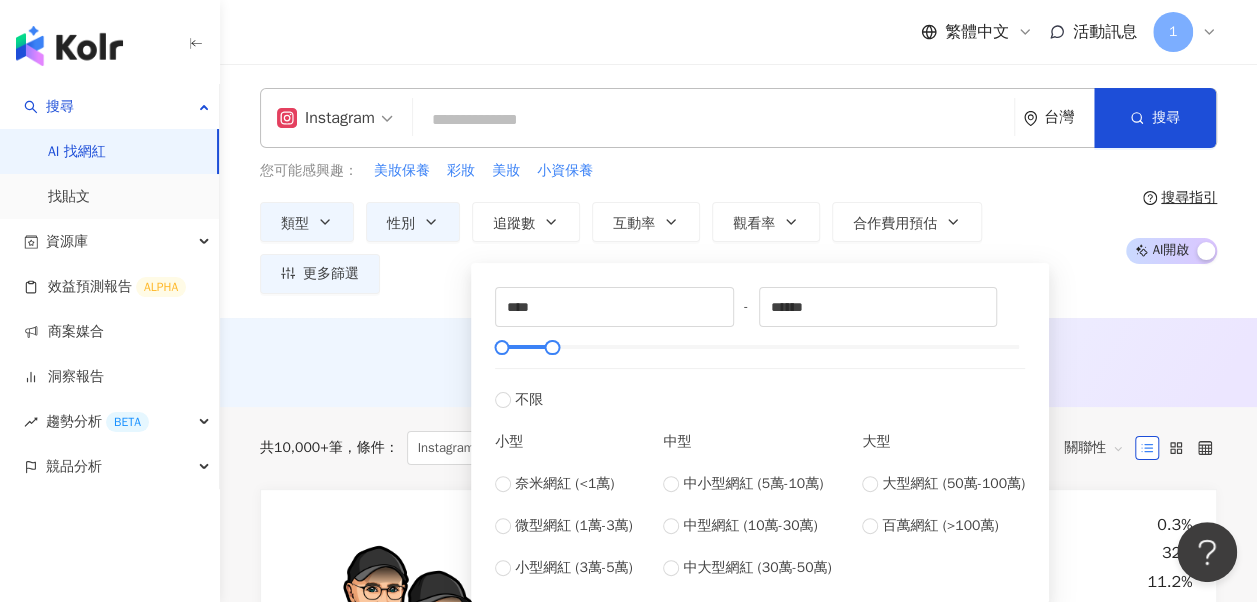 click on "AI 推薦 ： 無結果，請嘗試搜尋其他語言關鍵字或條件" at bounding box center [738, 360] 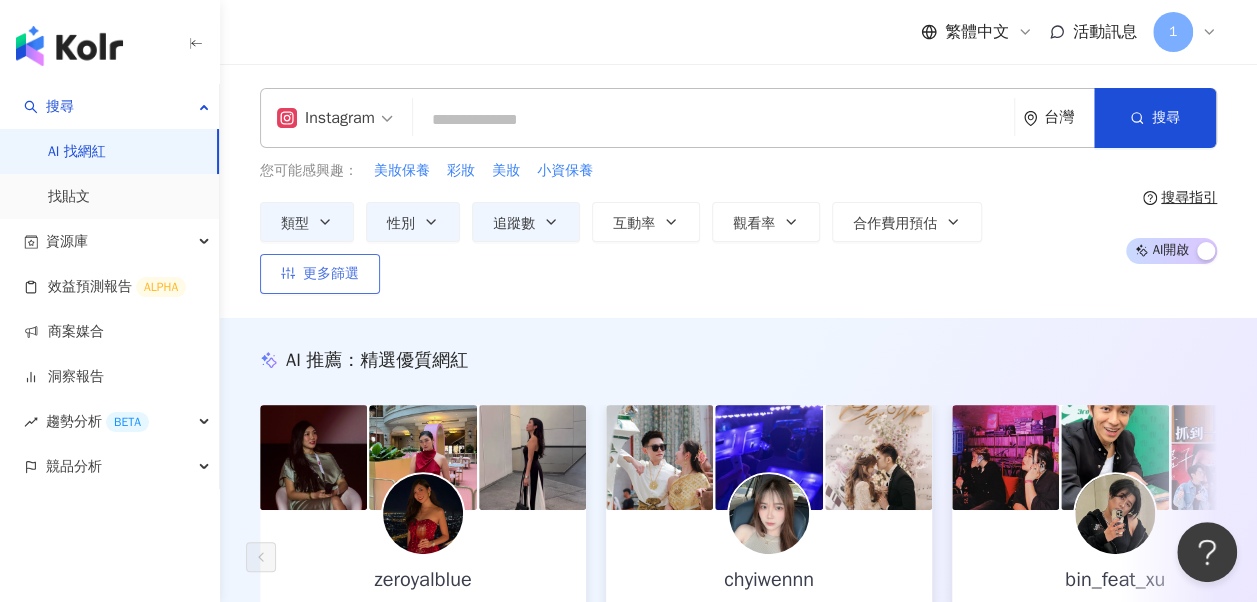 click on "更多篩選" at bounding box center [331, 274] 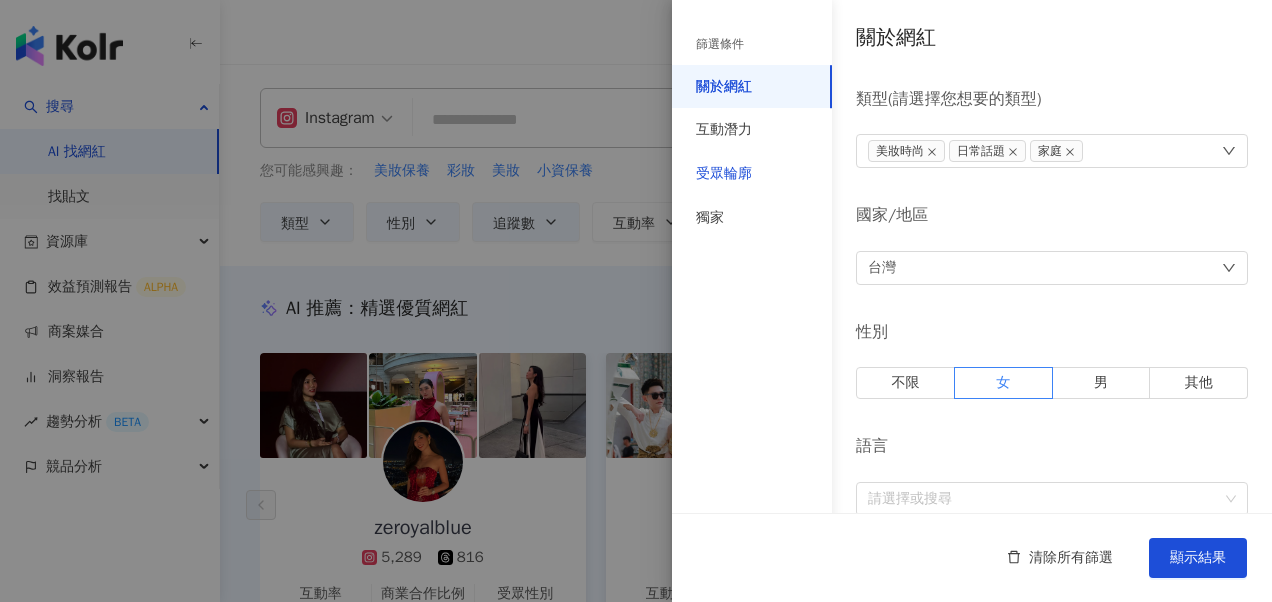 click on "受眾輪廓" at bounding box center [724, 174] 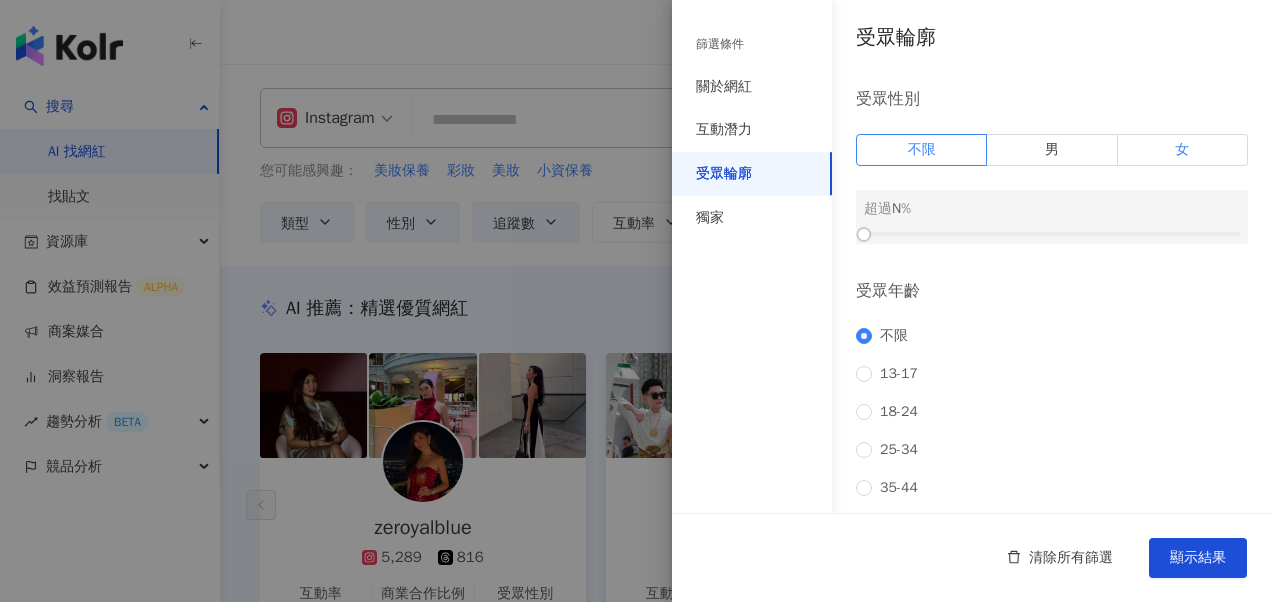 click on "女" at bounding box center [1183, 150] 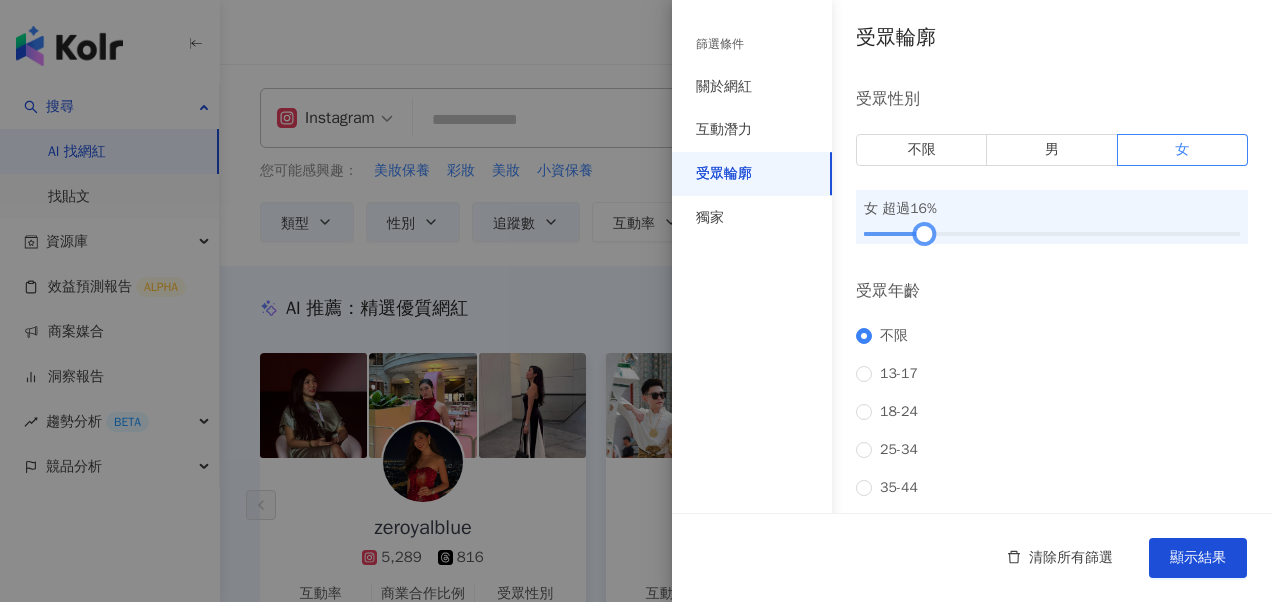 click at bounding box center [1052, 234] 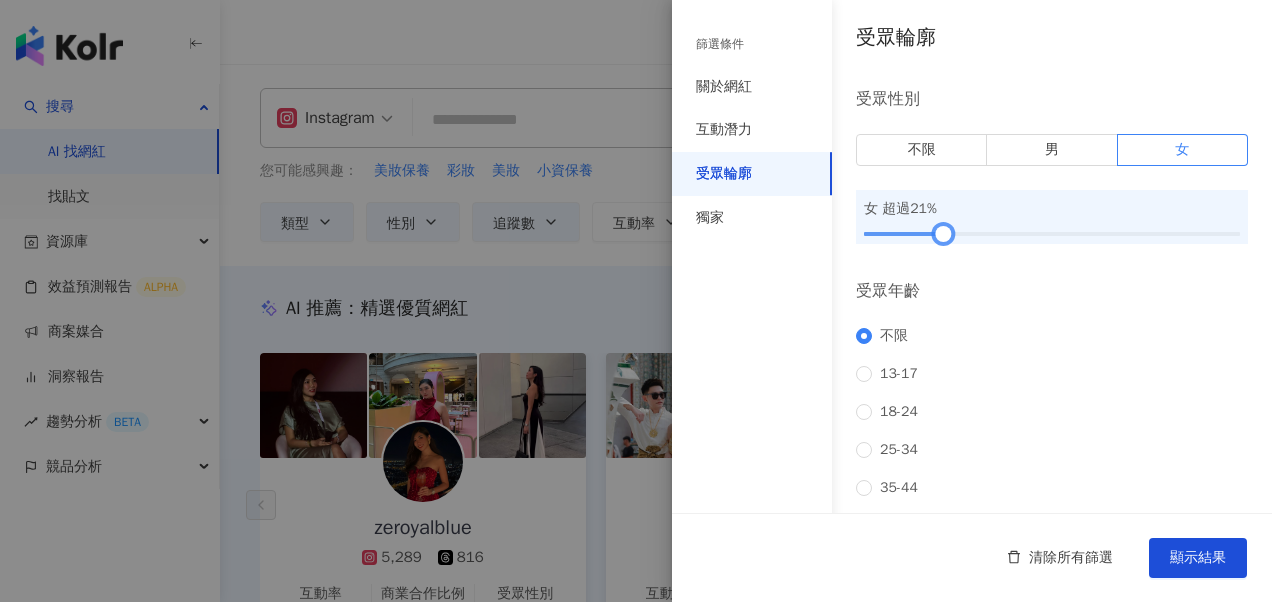 click at bounding box center [1052, 234] 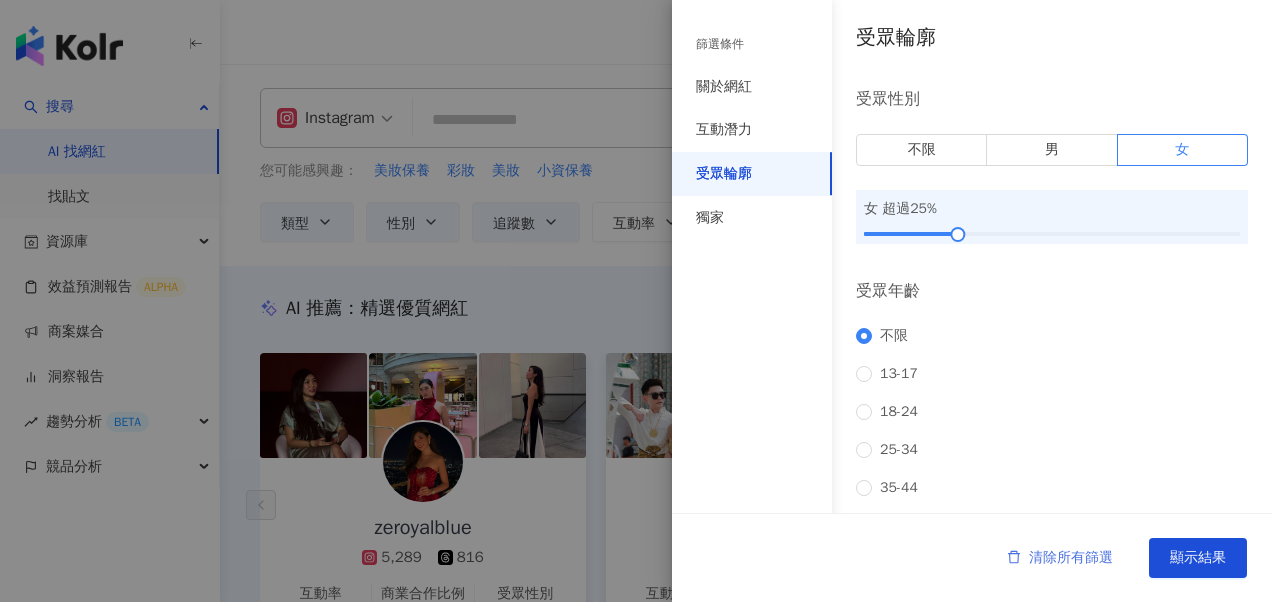 drag, startPoint x: 1174, startPoint y: 554, endPoint x: 1165, endPoint y: 546, distance: 12.0415945 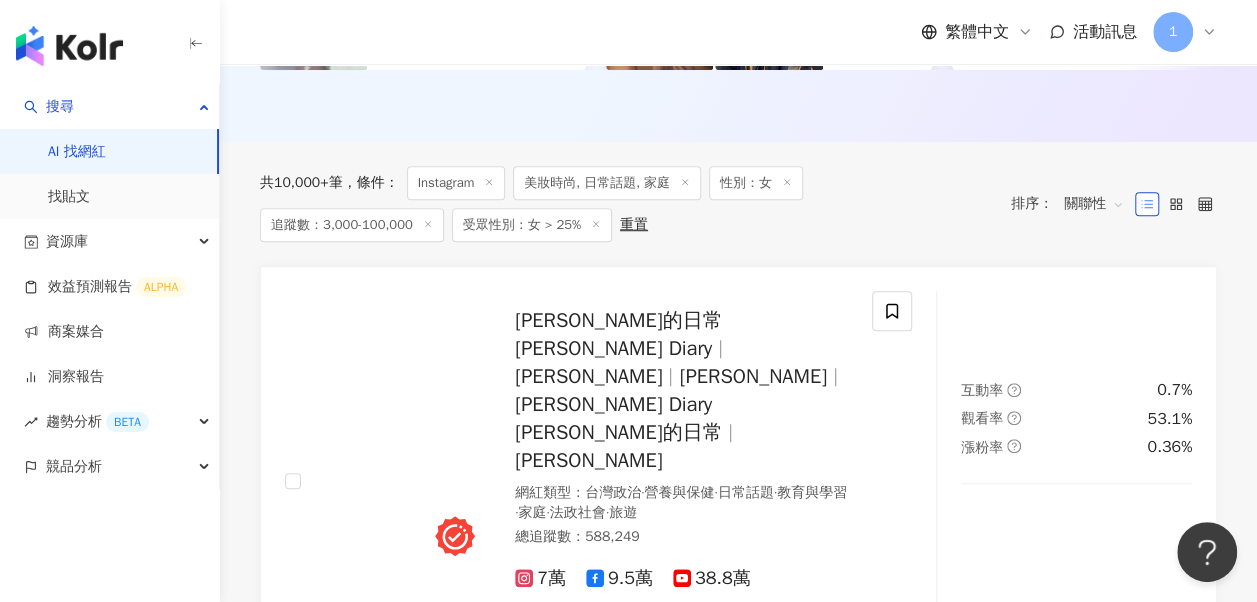 scroll, scrollTop: 700, scrollLeft: 0, axis: vertical 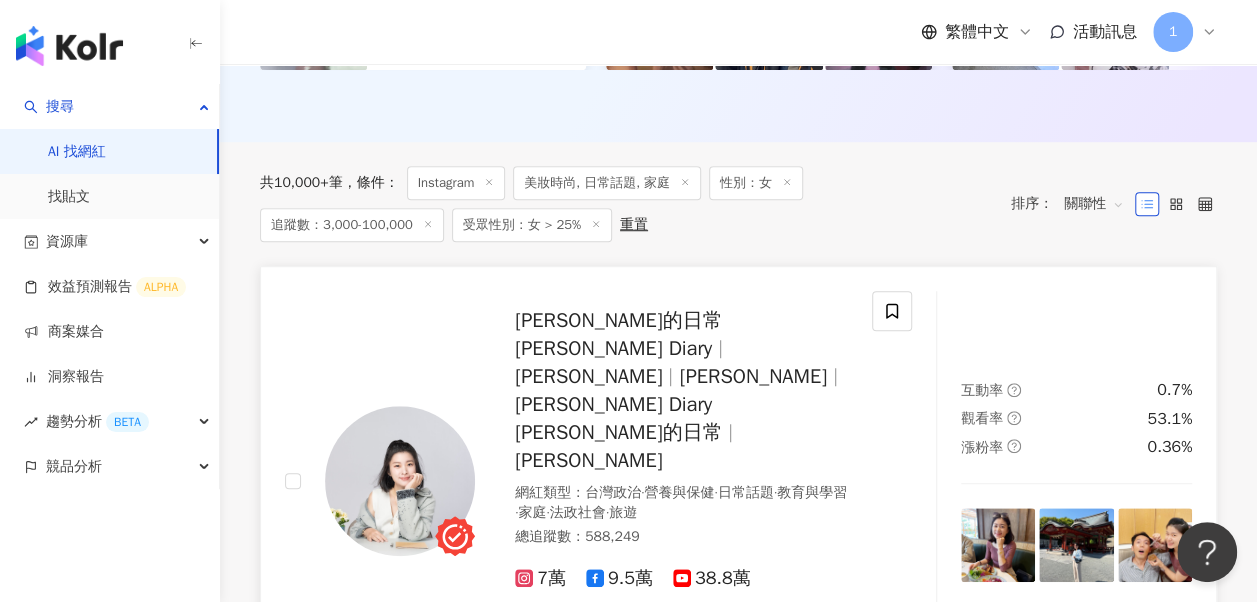 click on "Erin's Diary 艾琳的日常" at bounding box center (618, 418) 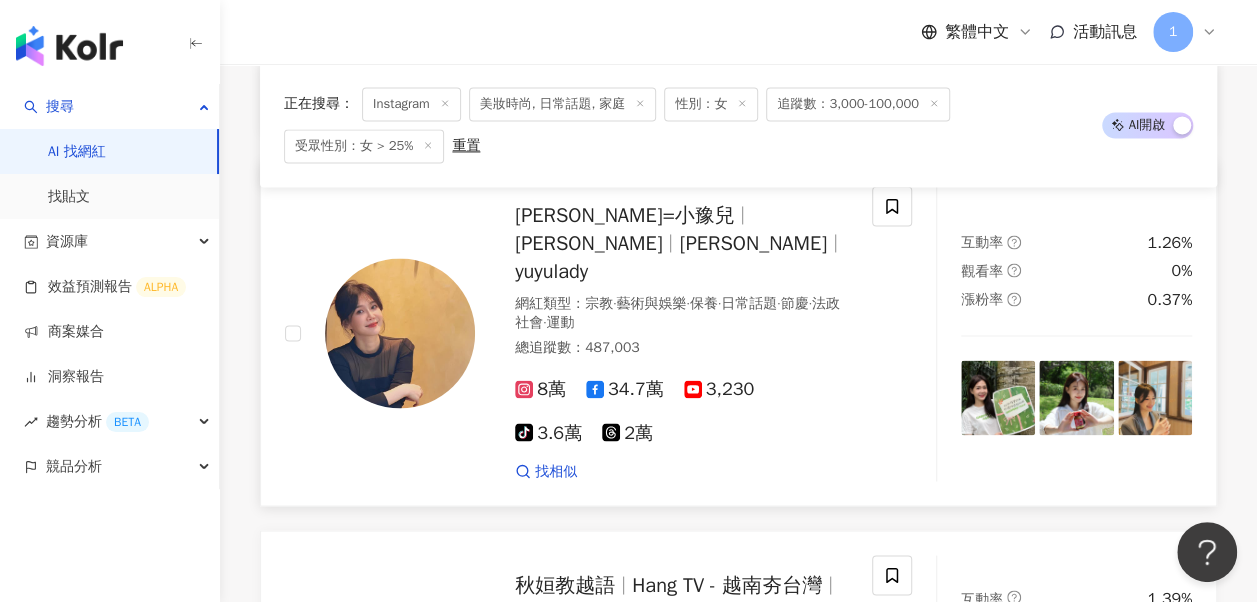 scroll, scrollTop: 1600, scrollLeft: 0, axis: vertical 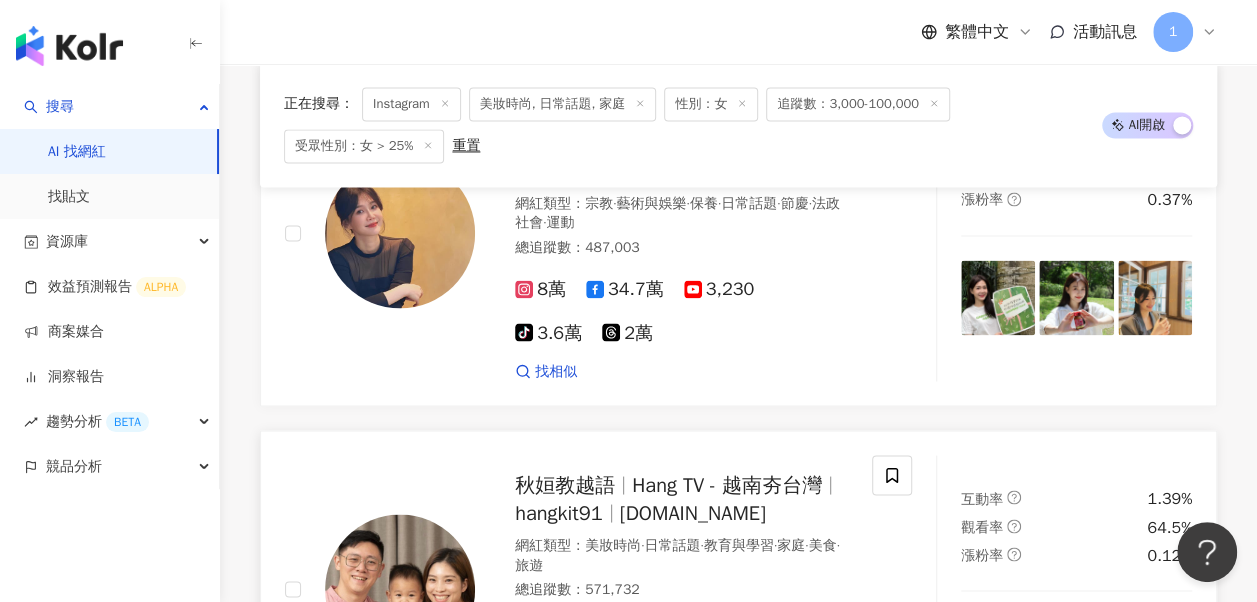 click on "總追蹤數 ： 571,732" at bounding box center [681, 589] 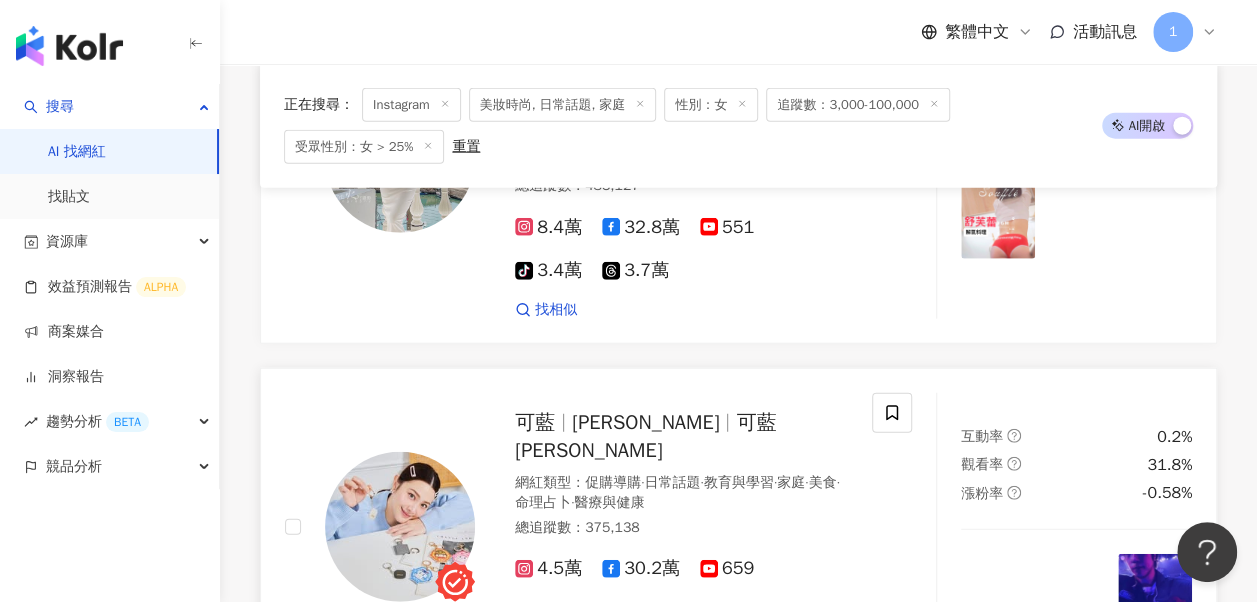 scroll, scrollTop: 2300, scrollLeft: 0, axis: vertical 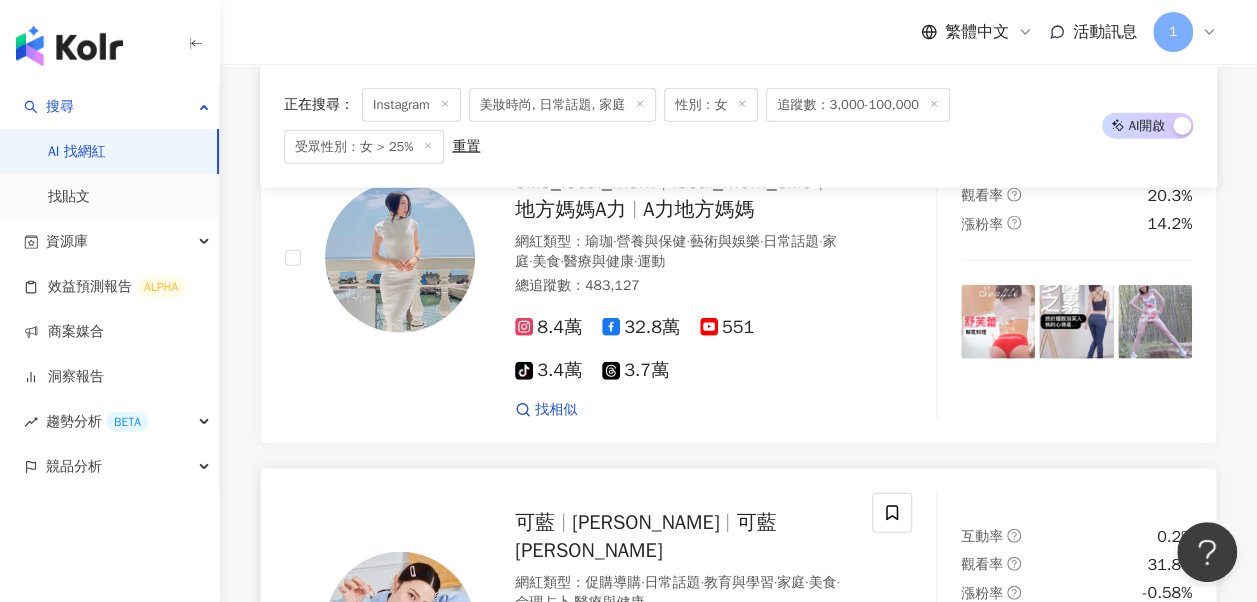 click on "可藍 Colleen wei" at bounding box center [645, 536] 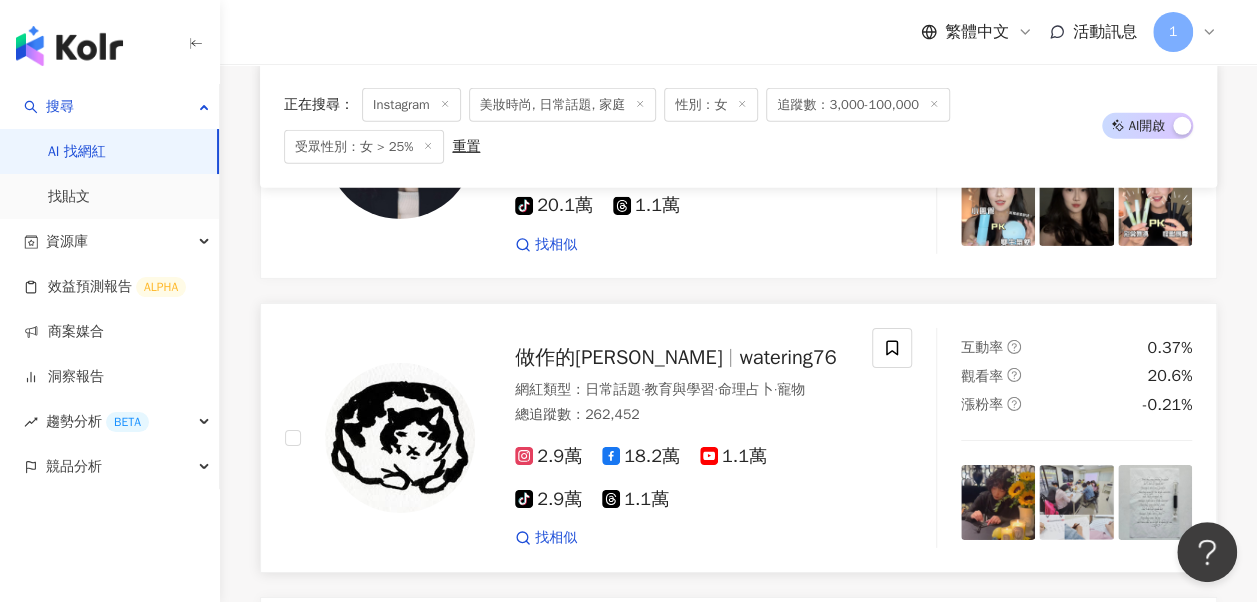 scroll, scrollTop: 3000, scrollLeft: 0, axis: vertical 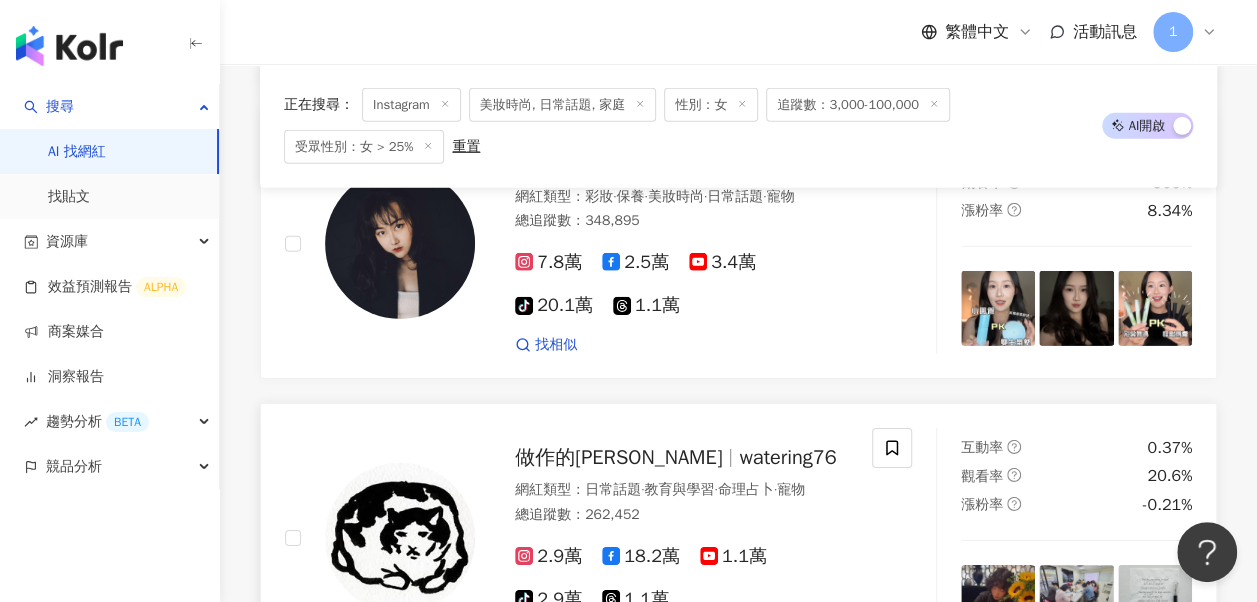 click on "watering76" at bounding box center (787, 457) 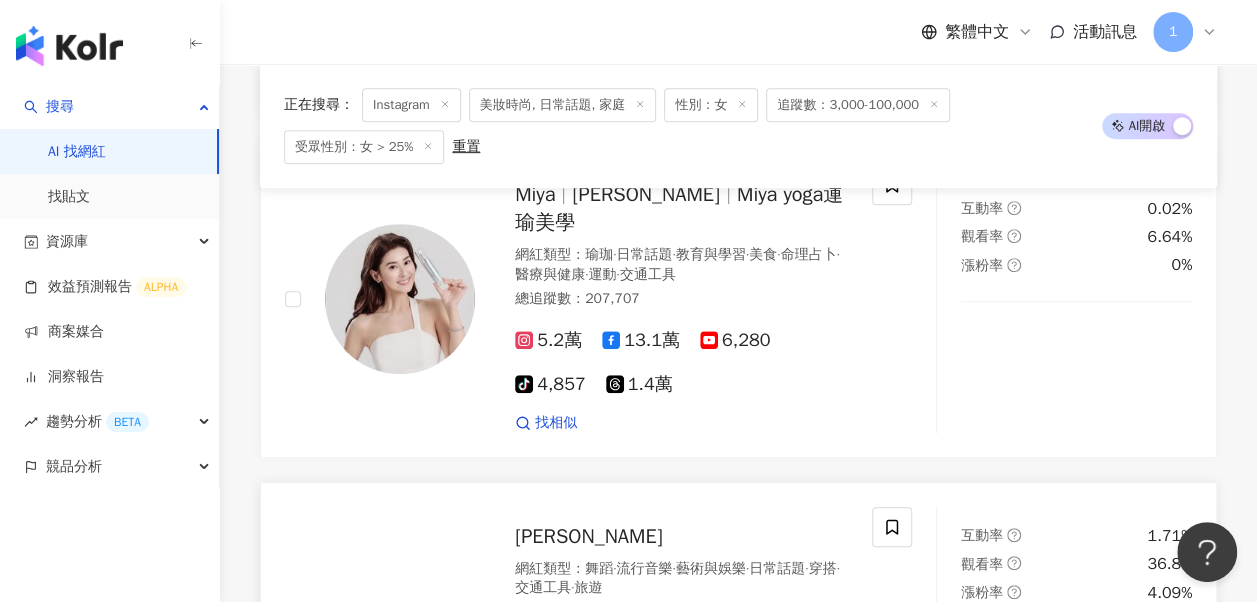 scroll, scrollTop: 4400, scrollLeft: 0, axis: vertical 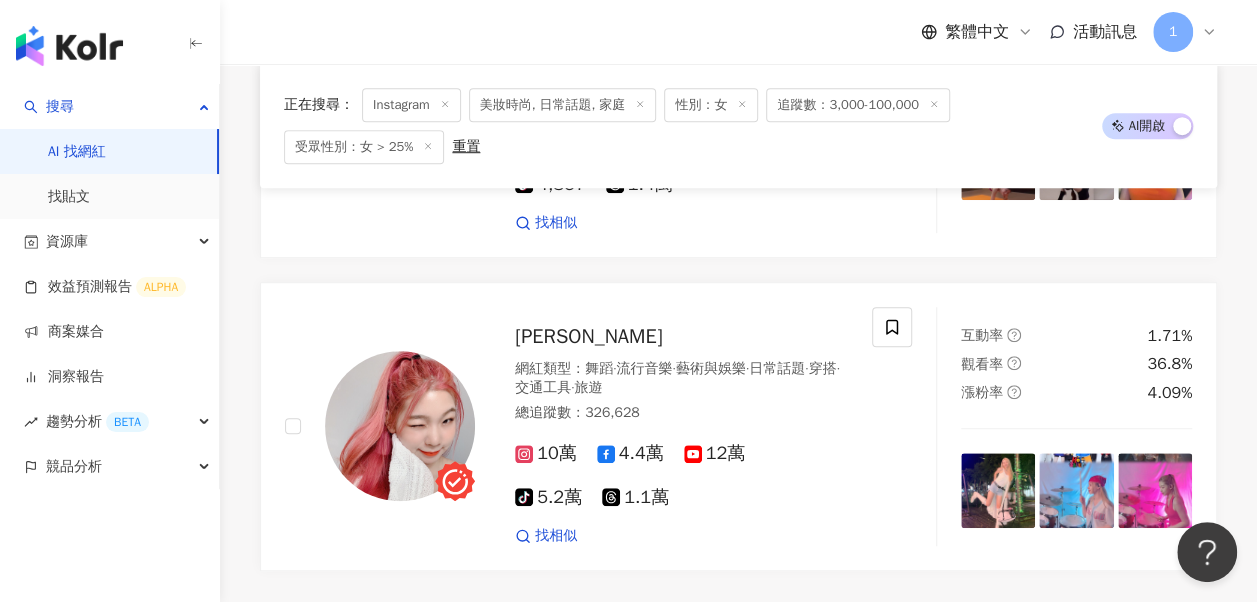 click on "繼續看更多" at bounding box center [739, 657] 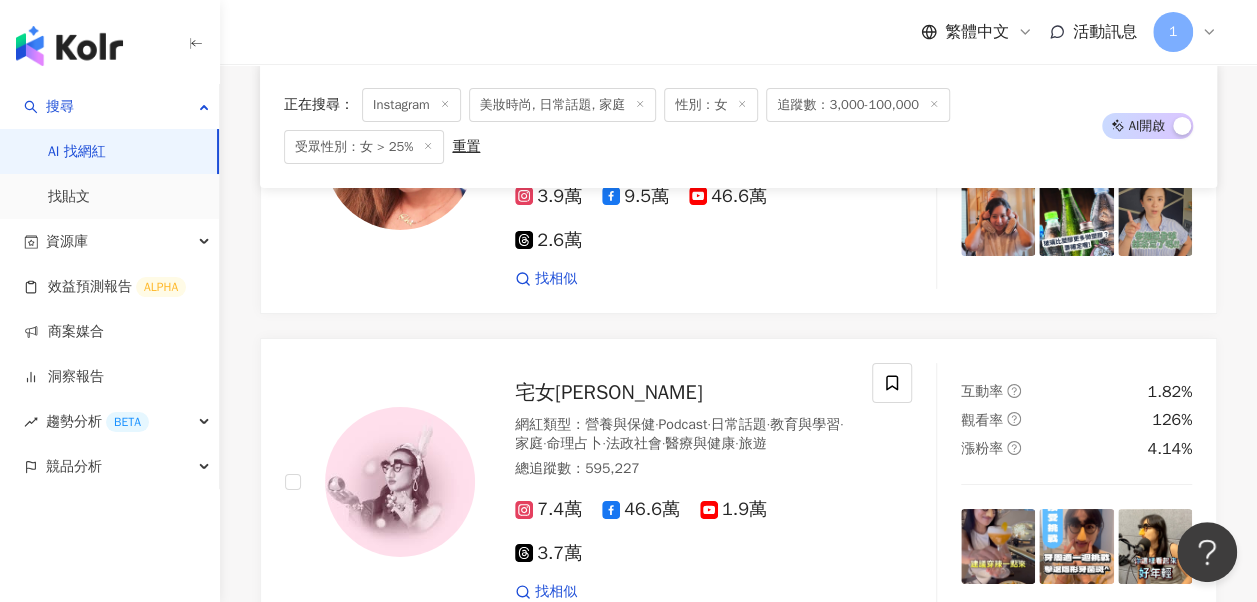 scroll, scrollTop: 7300, scrollLeft: 0, axis: vertical 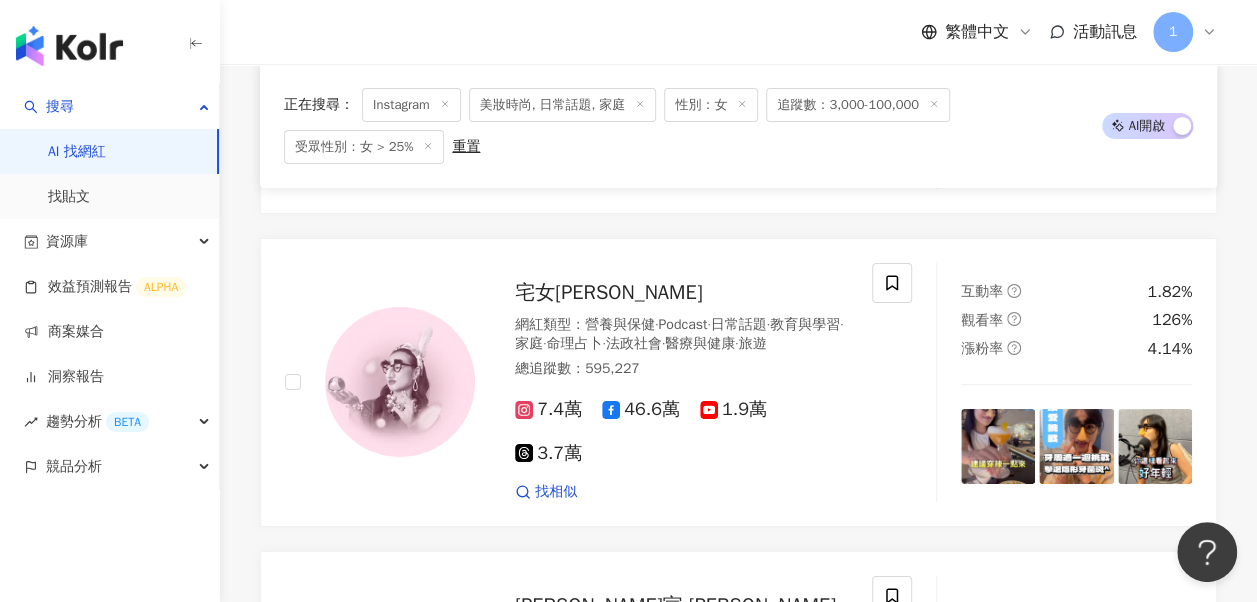 click on "運動" at bounding box center (648, 712) 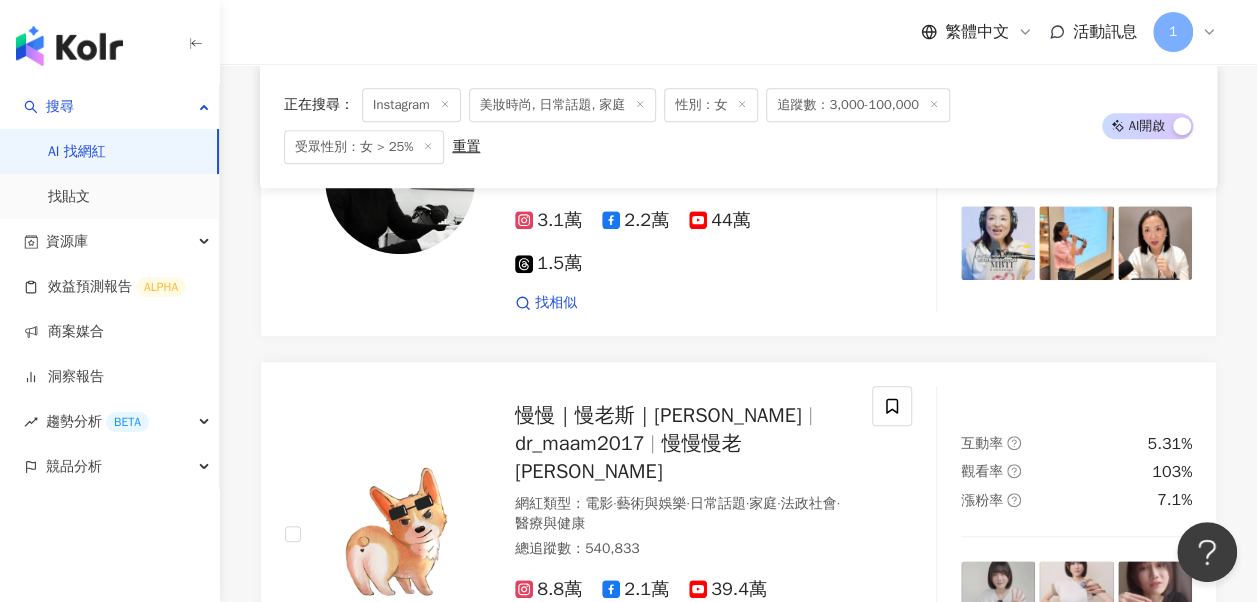 scroll, scrollTop: 8300, scrollLeft: 0, axis: vertical 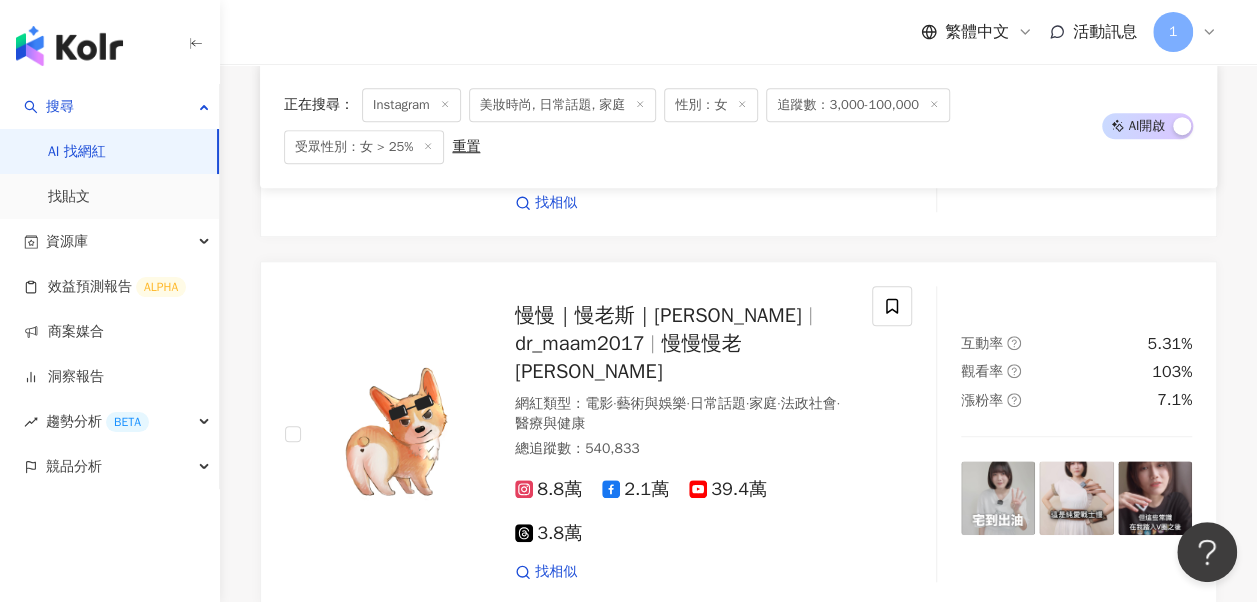 click on "繼續看更多" at bounding box center [739, 693] 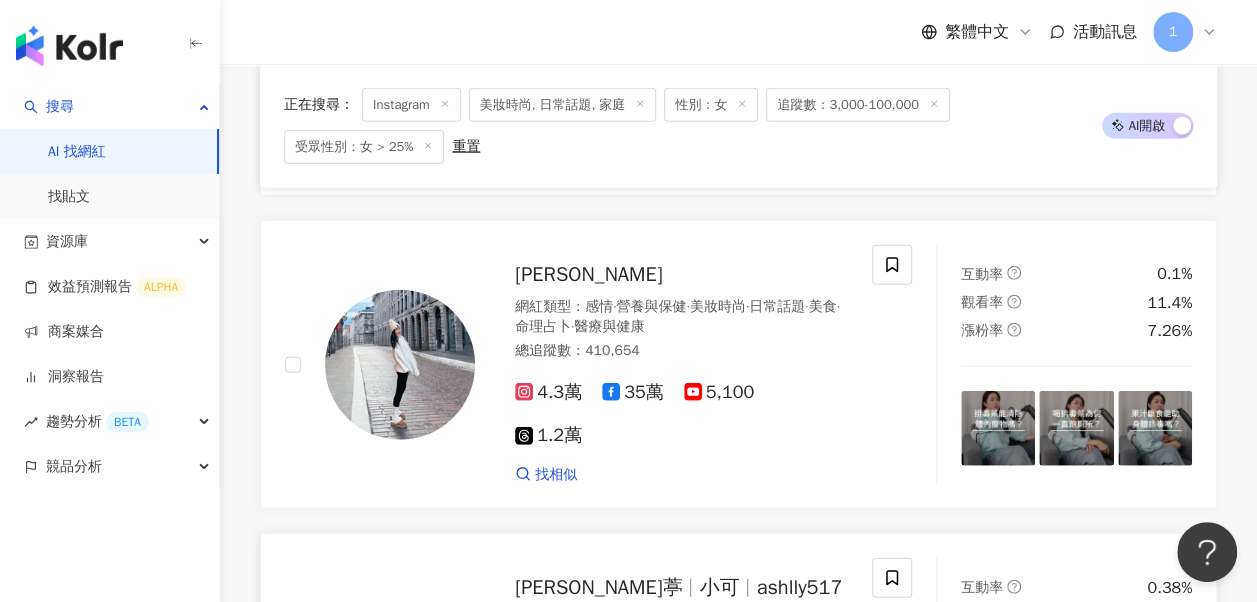 scroll, scrollTop: 9900, scrollLeft: 0, axis: vertical 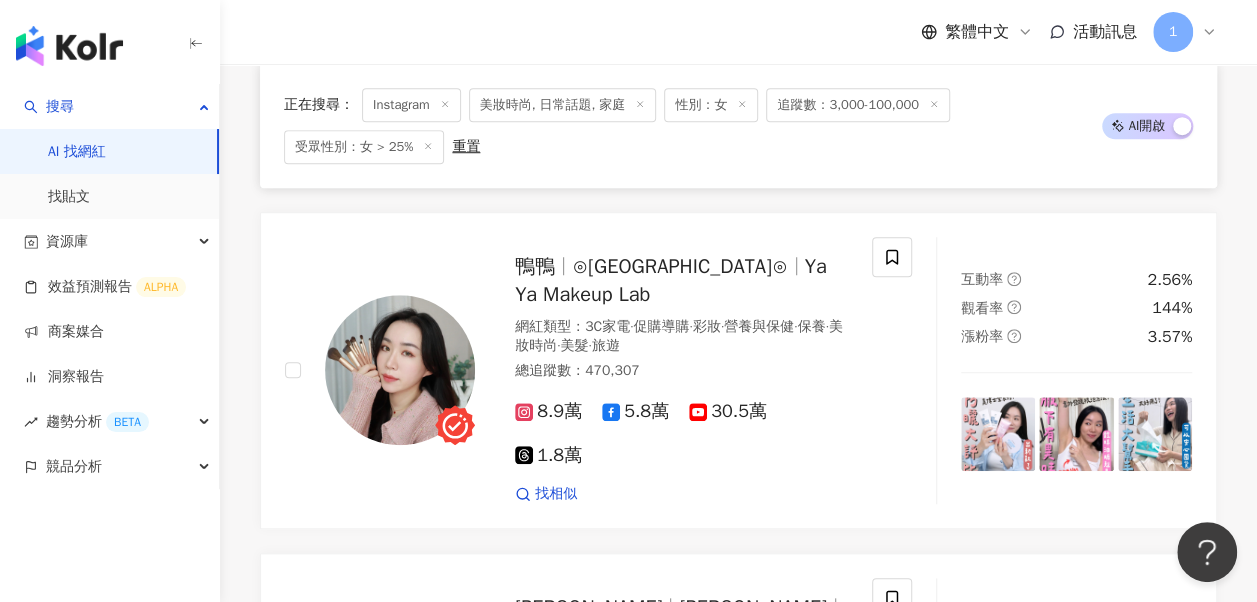 click on "繼續看更多" at bounding box center [750, 937] 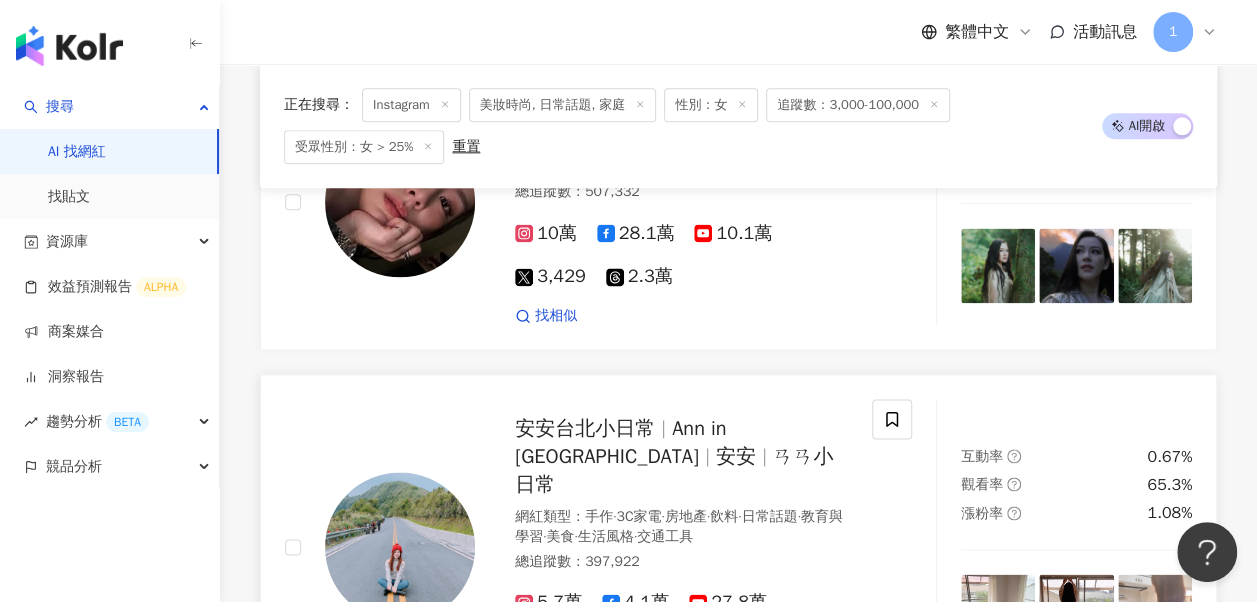 scroll, scrollTop: 12200, scrollLeft: 0, axis: vertical 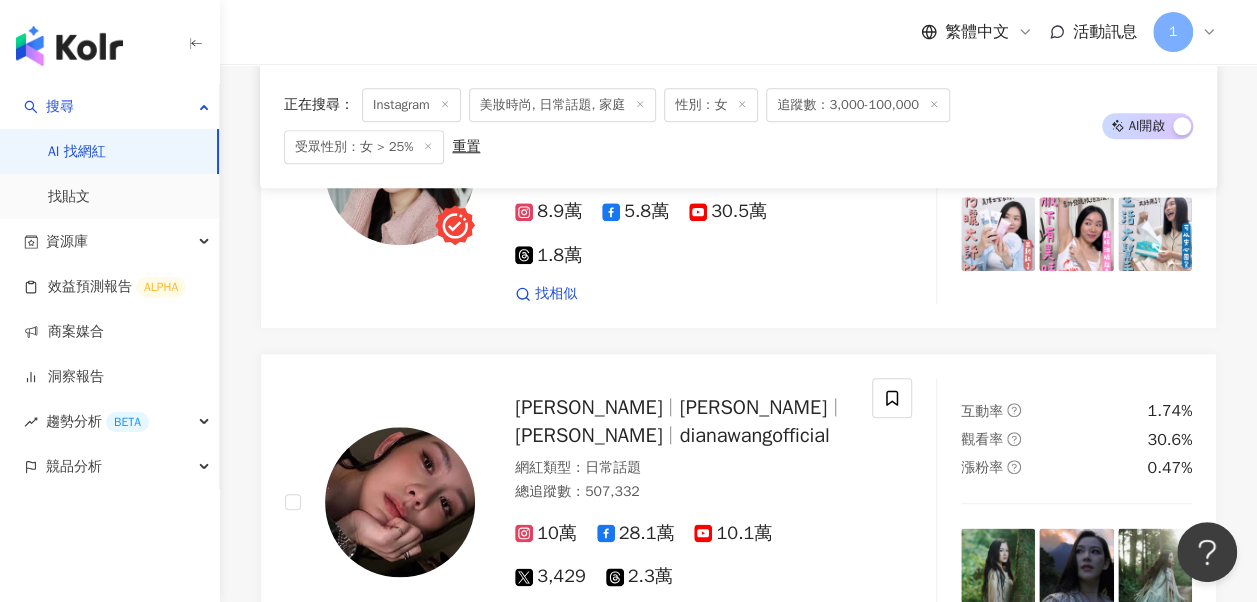 click on "3C家電" at bounding box center (638, 816) 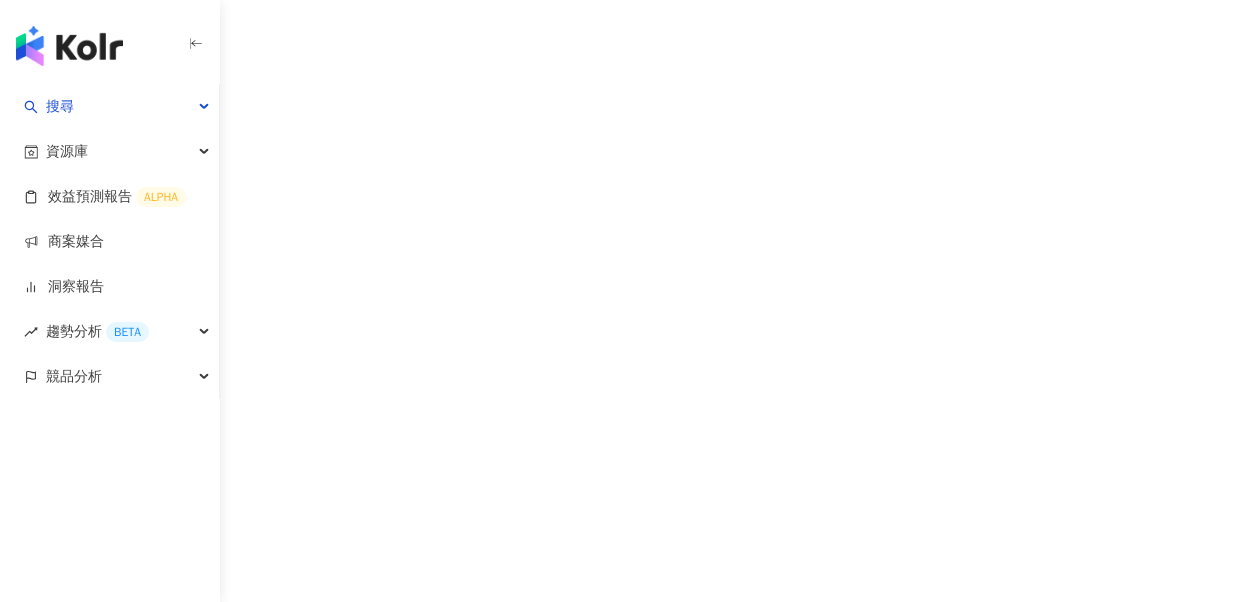 scroll, scrollTop: 0, scrollLeft: 0, axis: both 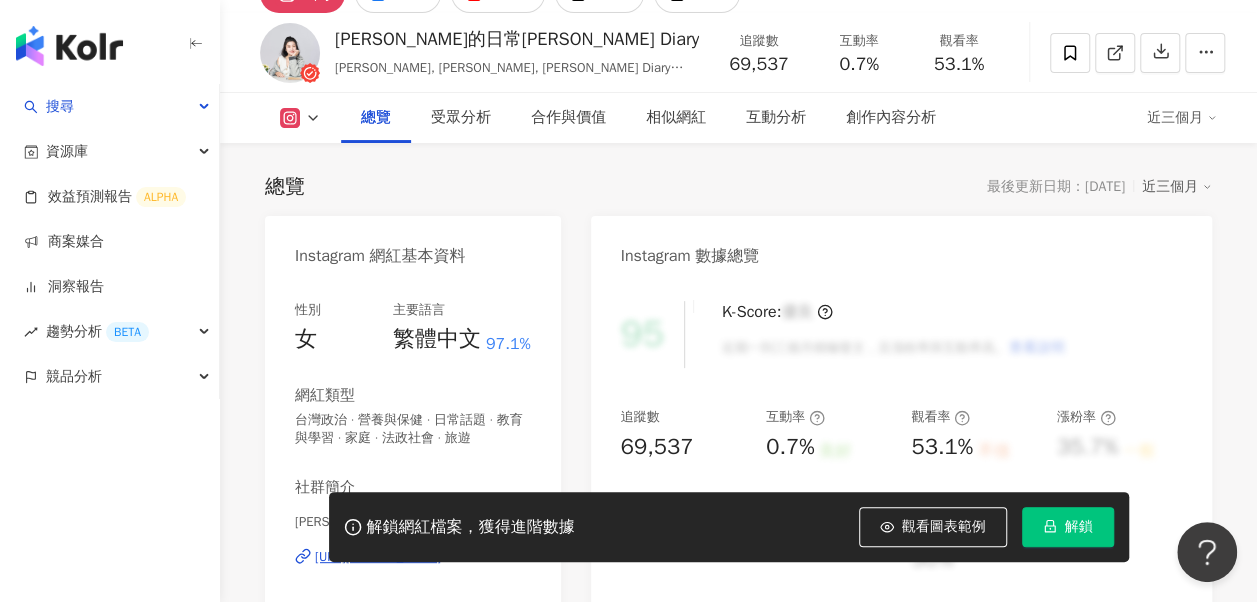 click on "https://www.instagram.com/erindiary_0904/" at bounding box center [378, 557] 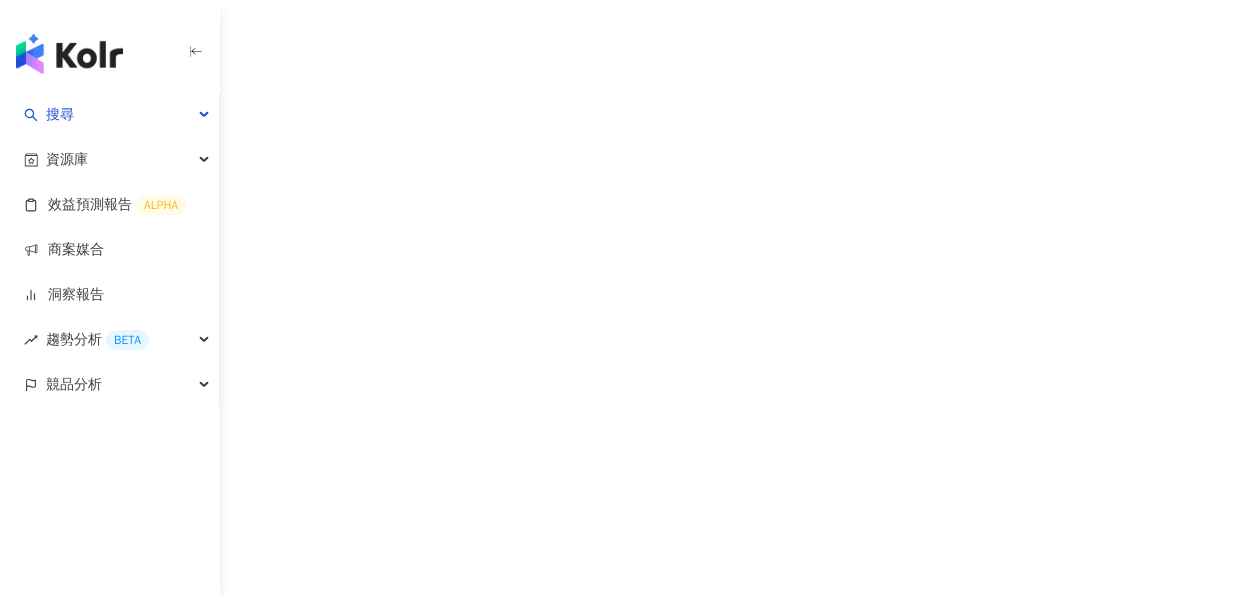 scroll, scrollTop: 0, scrollLeft: 0, axis: both 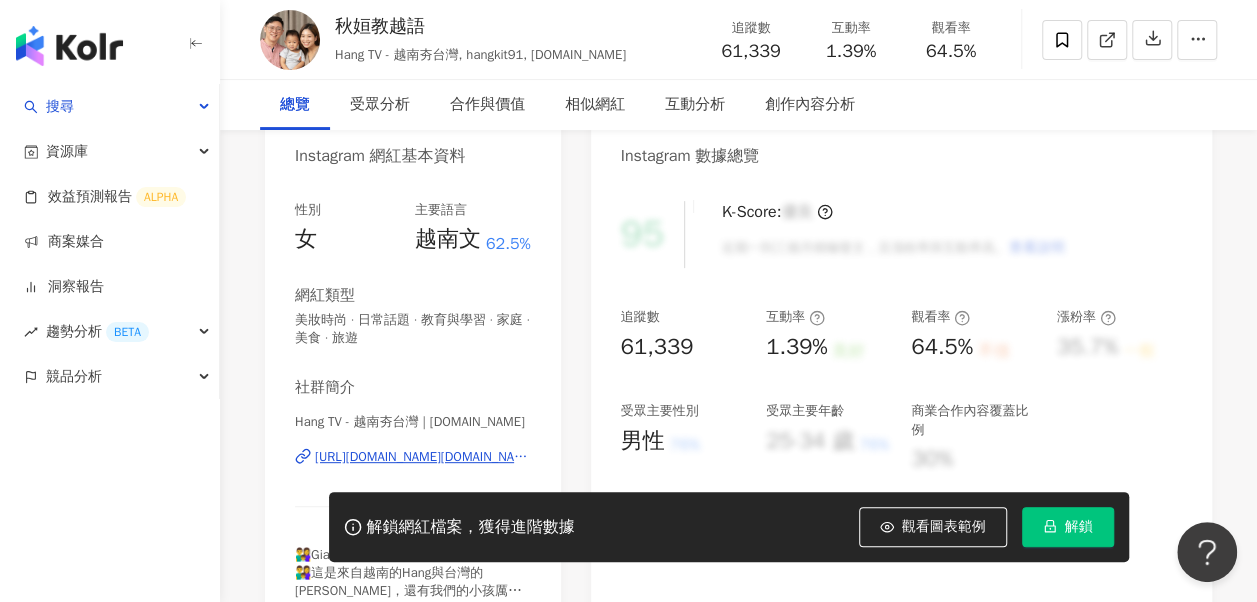 click on "https://www.instagram.com/hang.tv/" at bounding box center [423, 457] 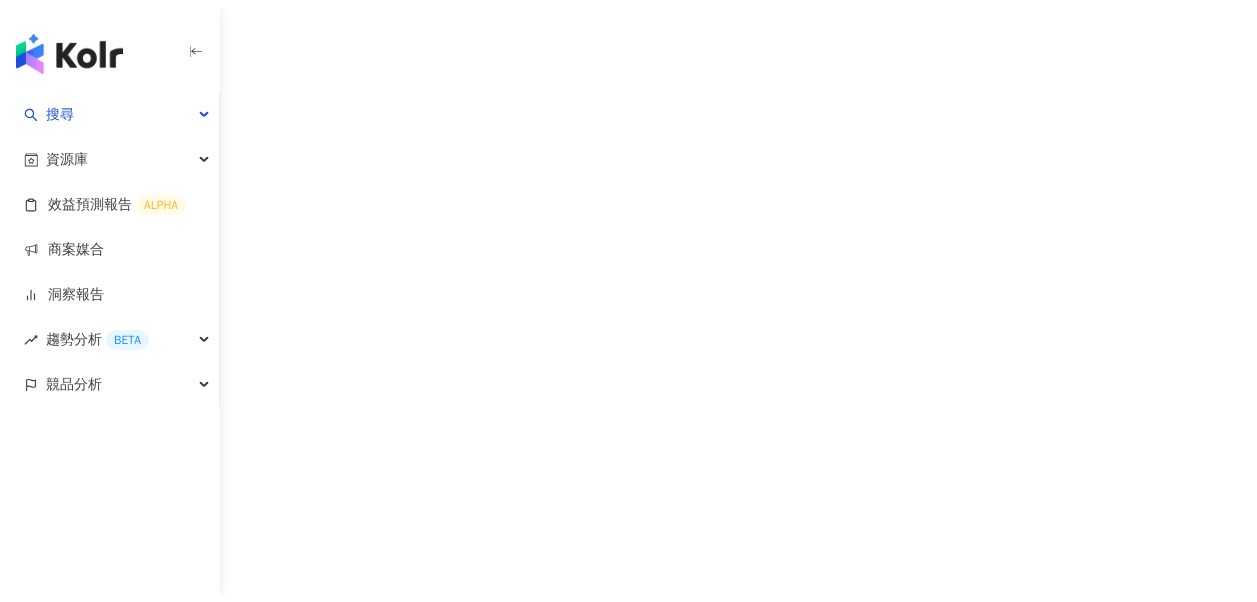 scroll, scrollTop: 0, scrollLeft: 0, axis: both 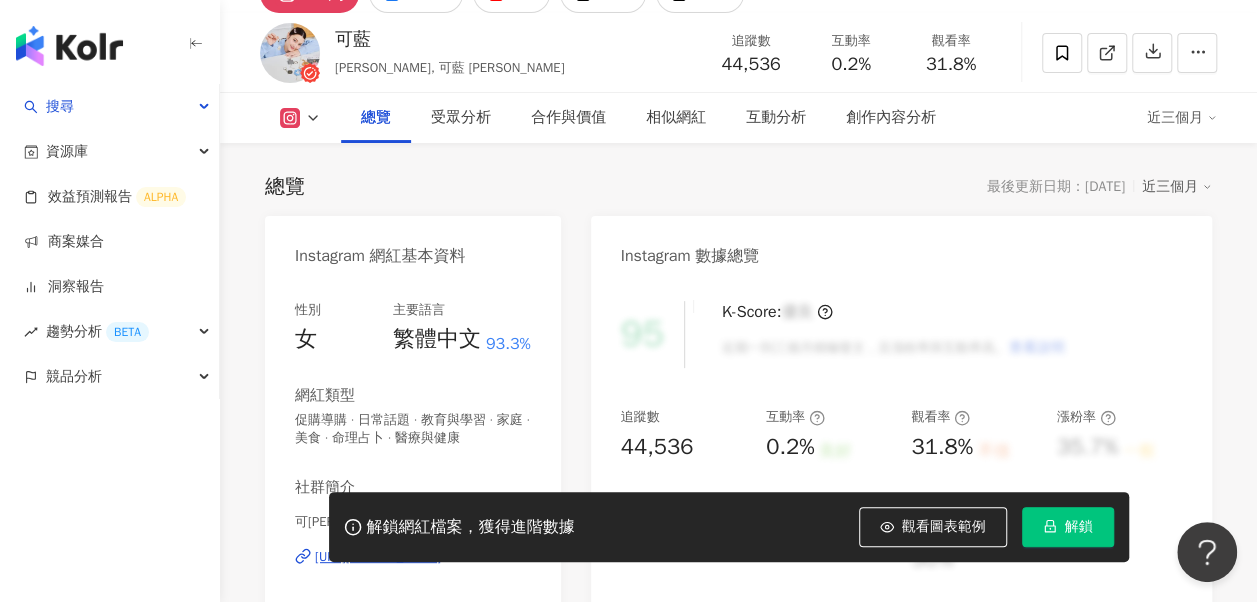 click on "https://www.instagram.com/colleen_wei/" at bounding box center (378, 557) 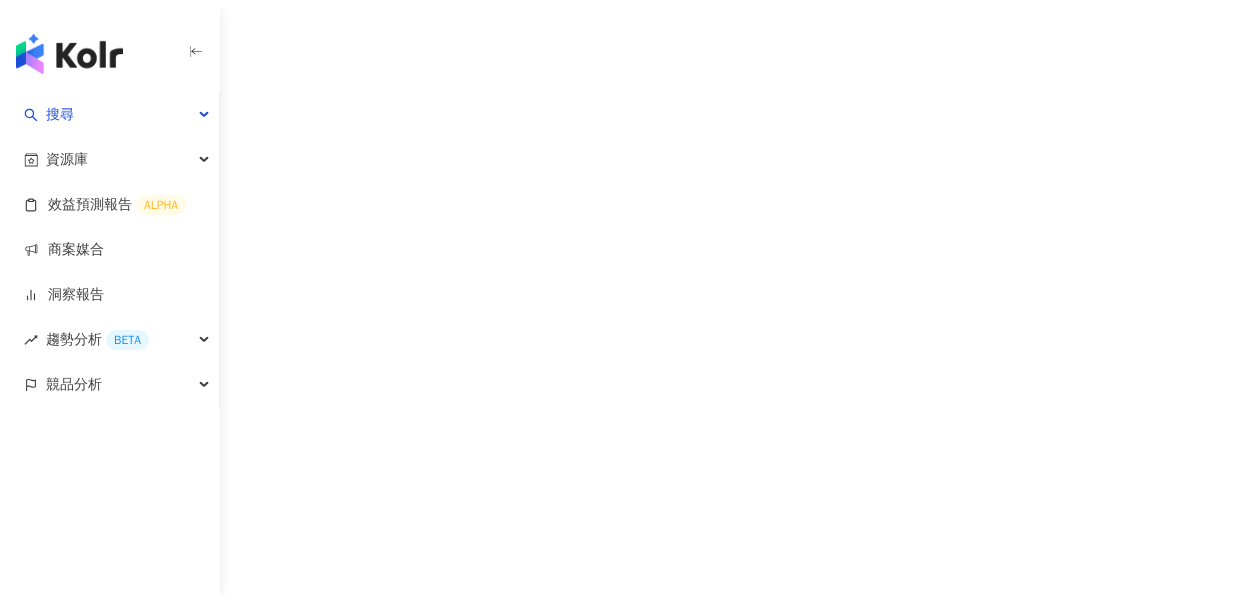 scroll, scrollTop: 0, scrollLeft: 0, axis: both 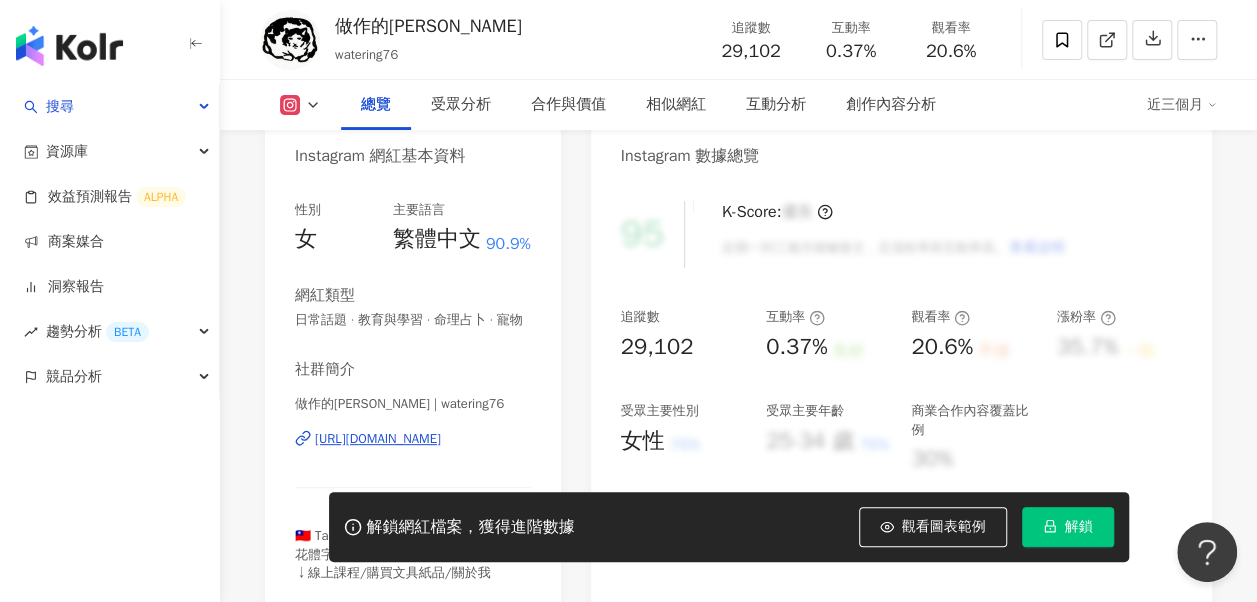click on "[URL][DOMAIN_NAME]" at bounding box center (378, 439) 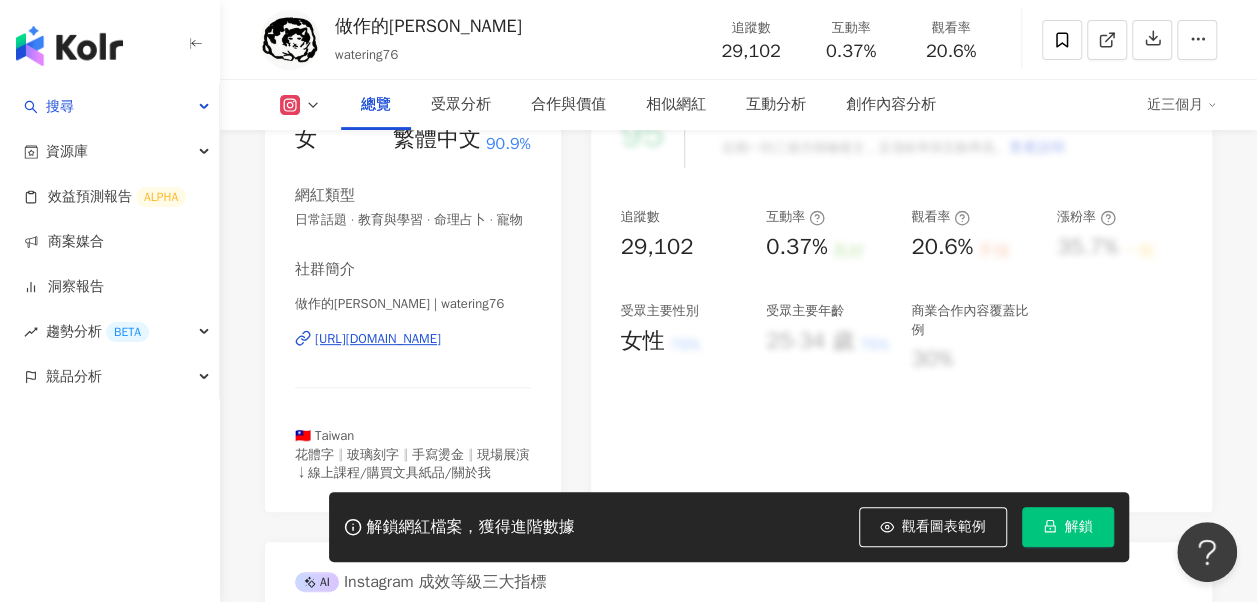 scroll, scrollTop: 400, scrollLeft: 0, axis: vertical 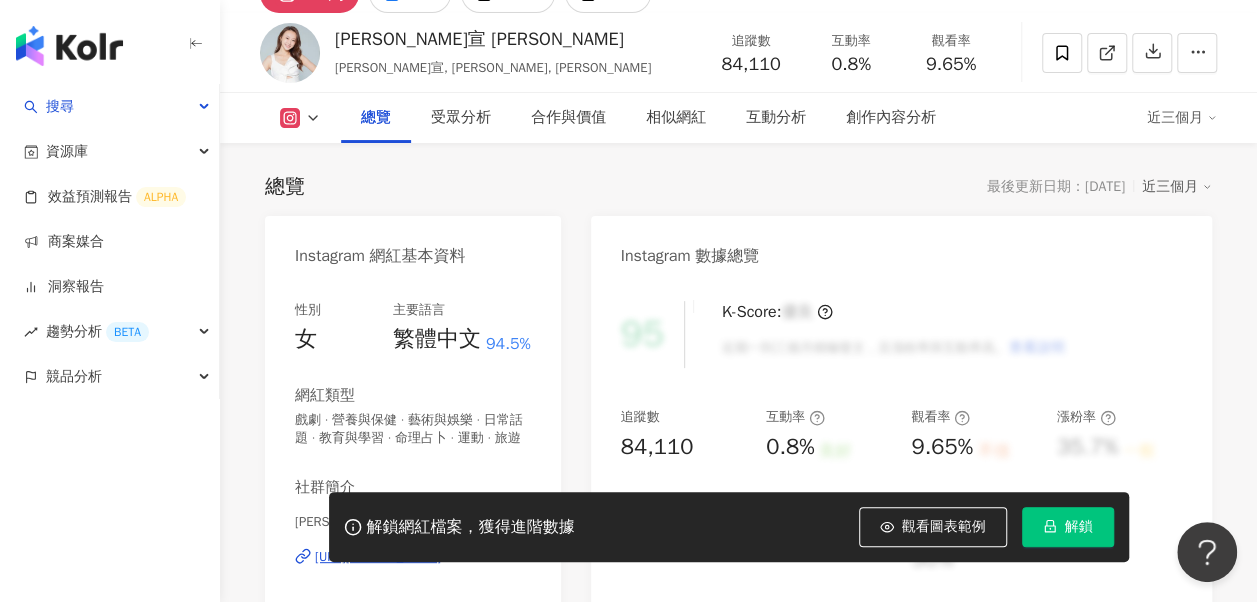 click on "https://www.instagram.com/elissa_xuan/" at bounding box center [378, 557] 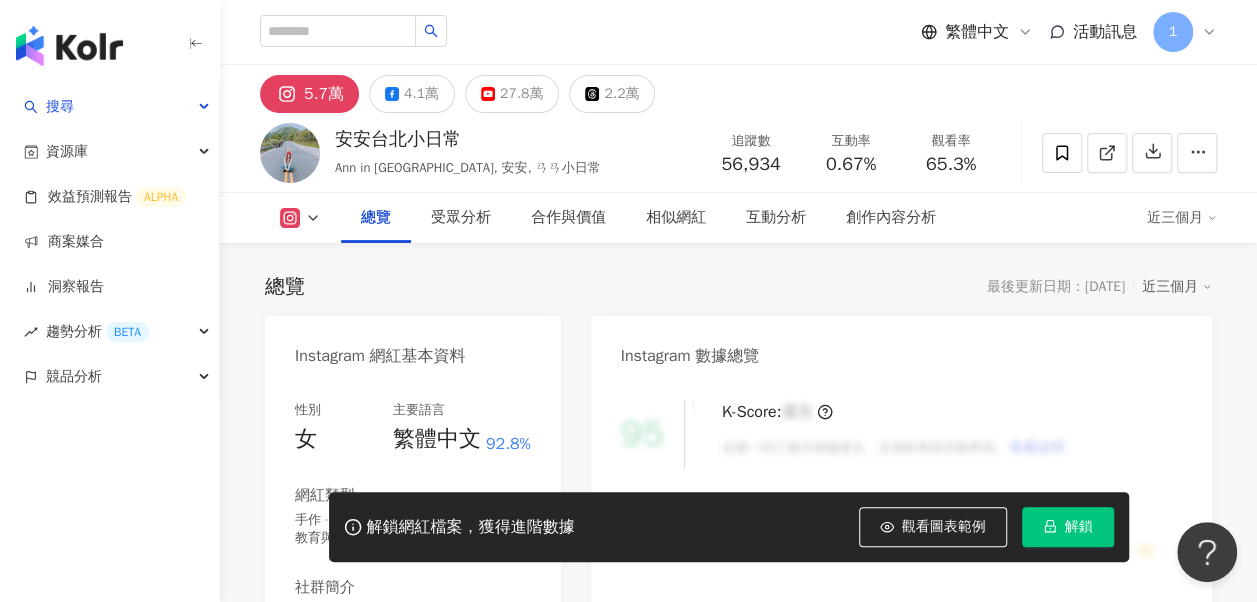 scroll, scrollTop: 300, scrollLeft: 0, axis: vertical 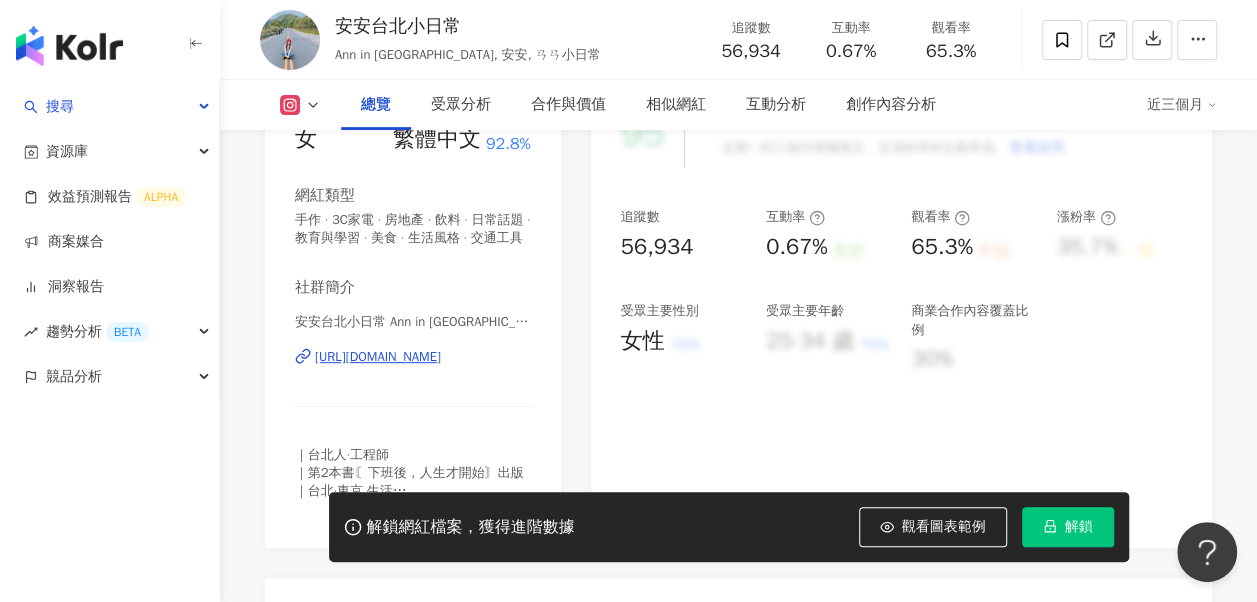 click on "[URL][DOMAIN_NAME]" at bounding box center (378, 357) 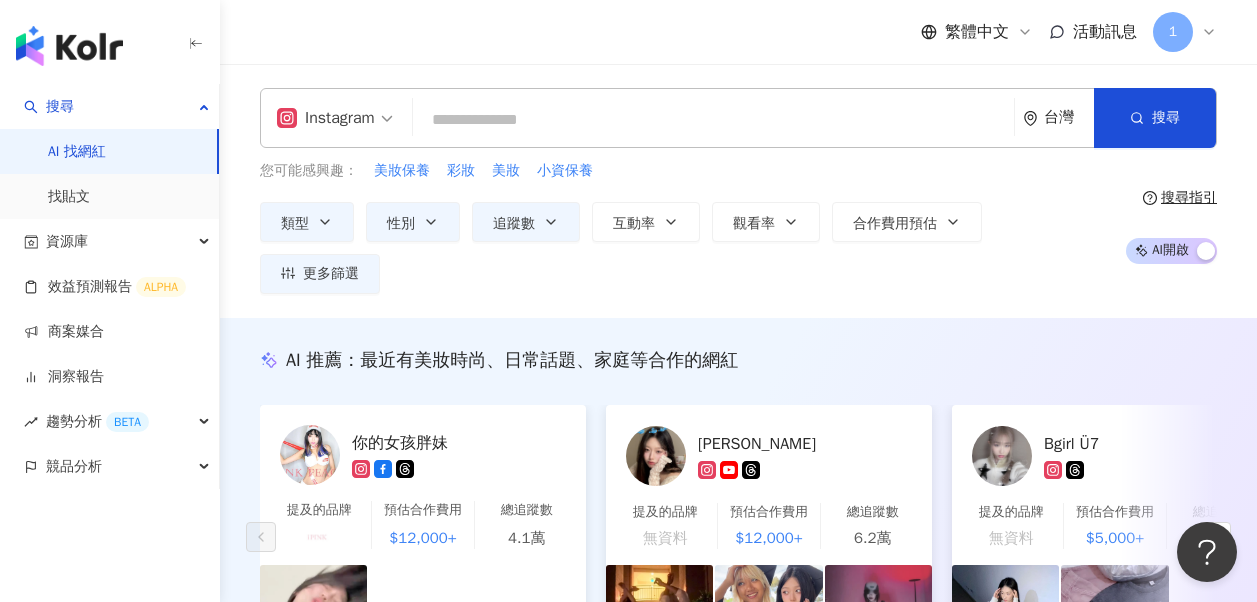 scroll, scrollTop: 12200, scrollLeft: 0, axis: vertical 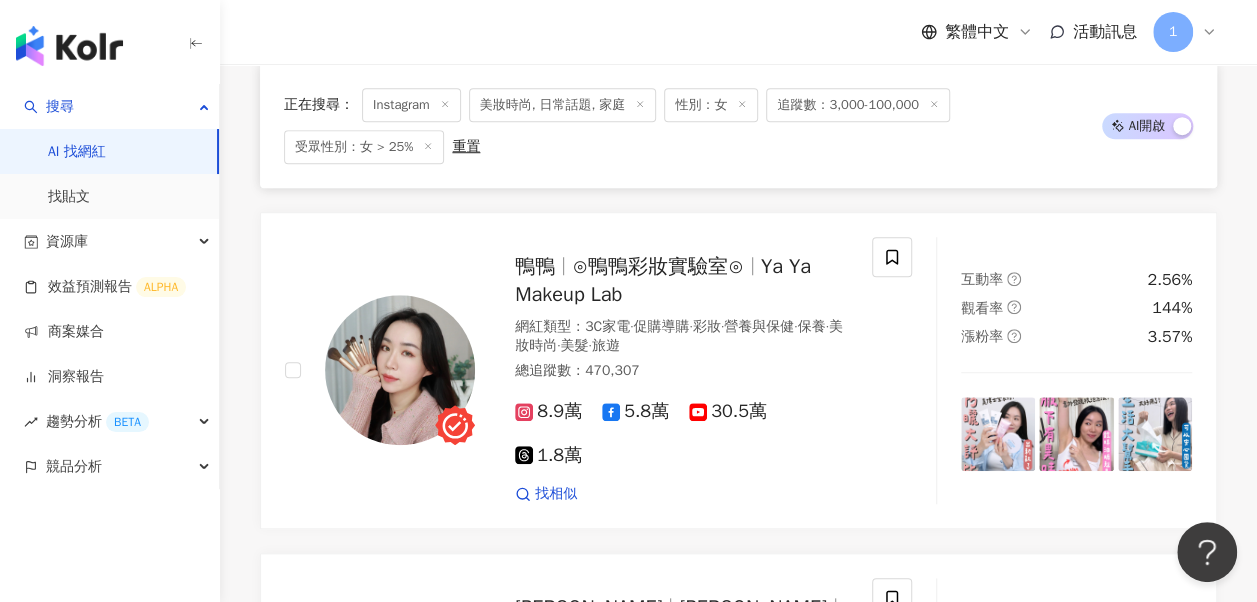click on "安安台北小日常 Ann in [GEOGRAPHIC_DATA] ㄢㄢ小日常 網紅類型 ： 手作  ·  3C家電  ·  房地產  ·  飲料  ·  日常話題  ·  教育與學習  ·  美食  ·  生活風格  ·  交通工具 總追蹤數 ： 397,922 5.7萬 4.1萬 27.8萬 2.2萬 找相似" at bounding box center [661, 1046] 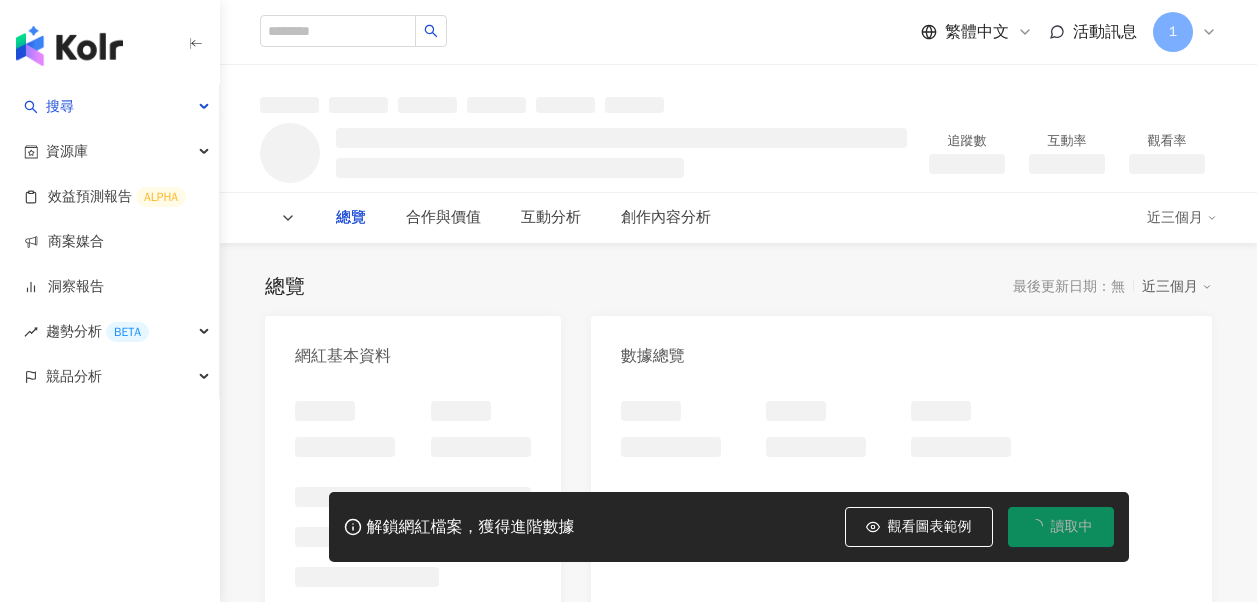 scroll, scrollTop: 0, scrollLeft: 0, axis: both 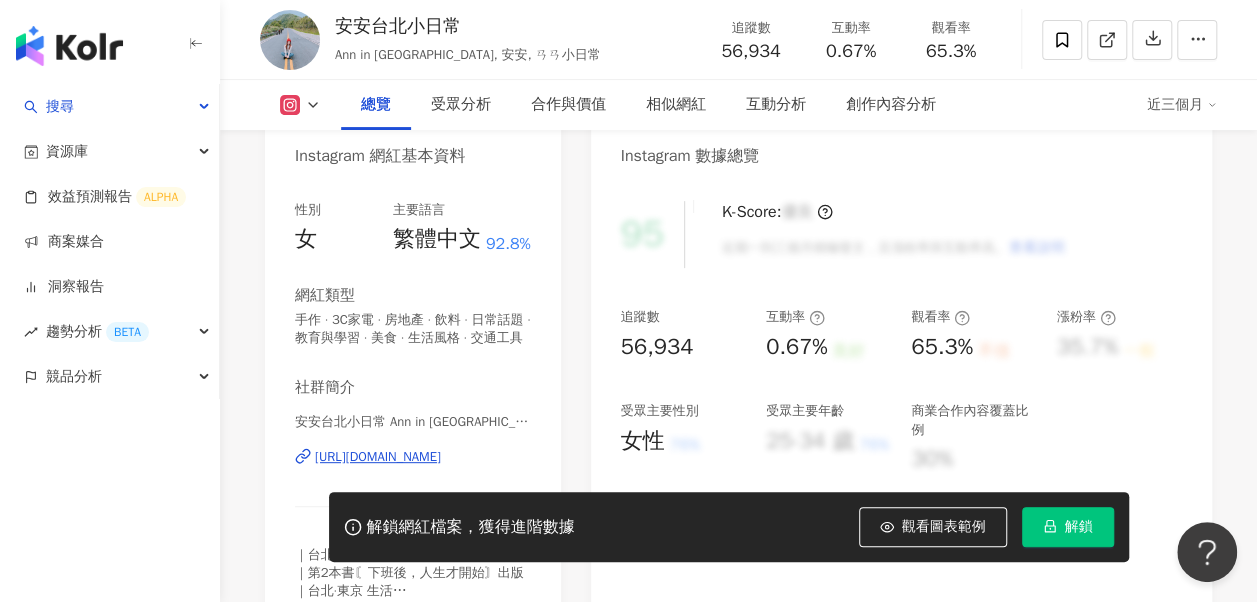 click on "[URL][DOMAIN_NAME]" at bounding box center [378, 457] 